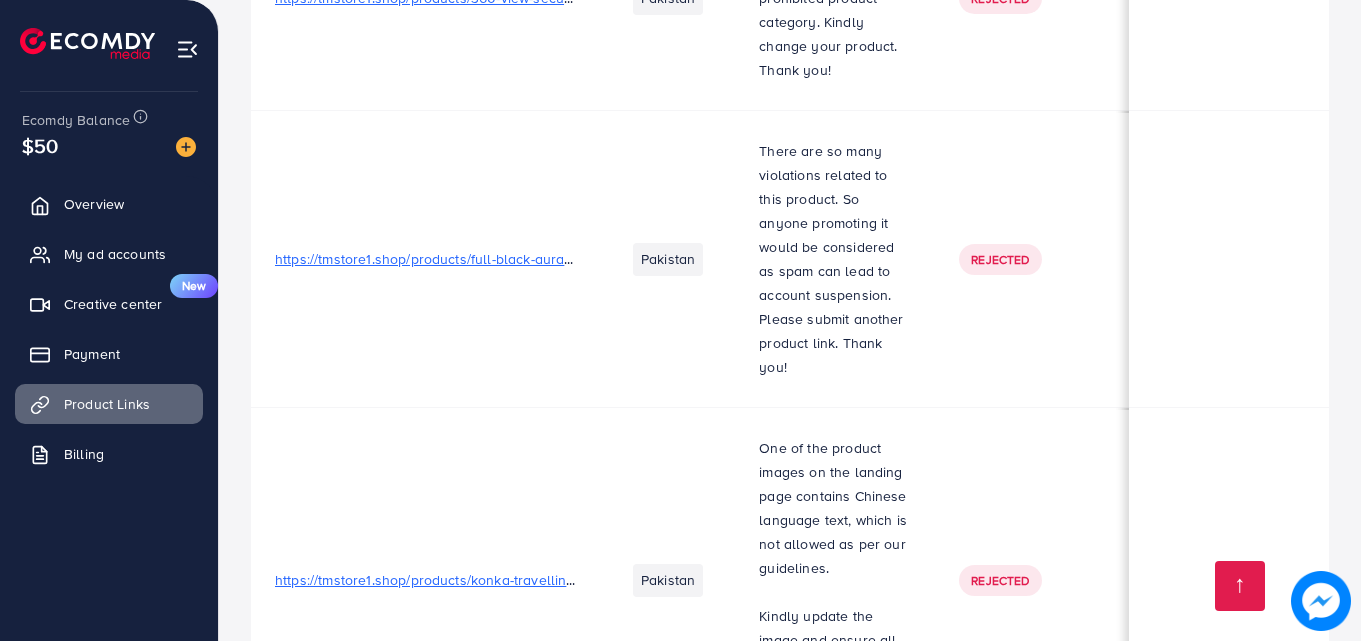 scroll, scrollTop: 2252, scrollLeft: 0, axis: vertical 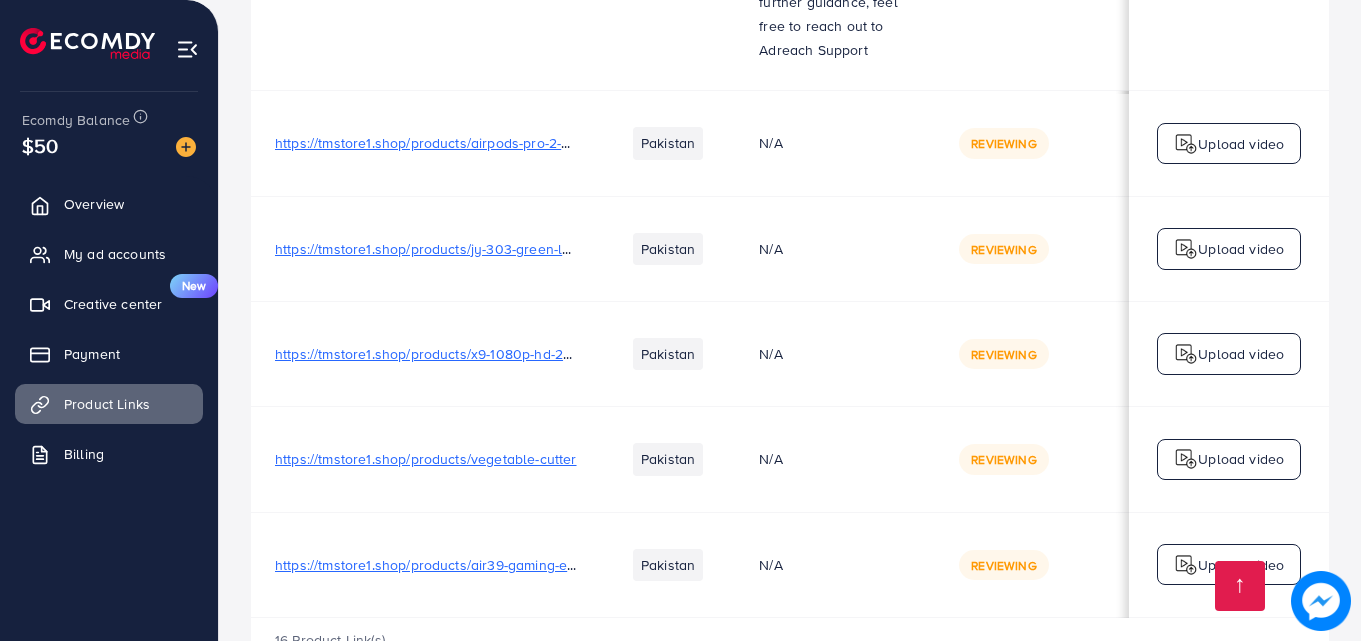 click on "16 Product Link(s)" at bounding box center [790, 647] 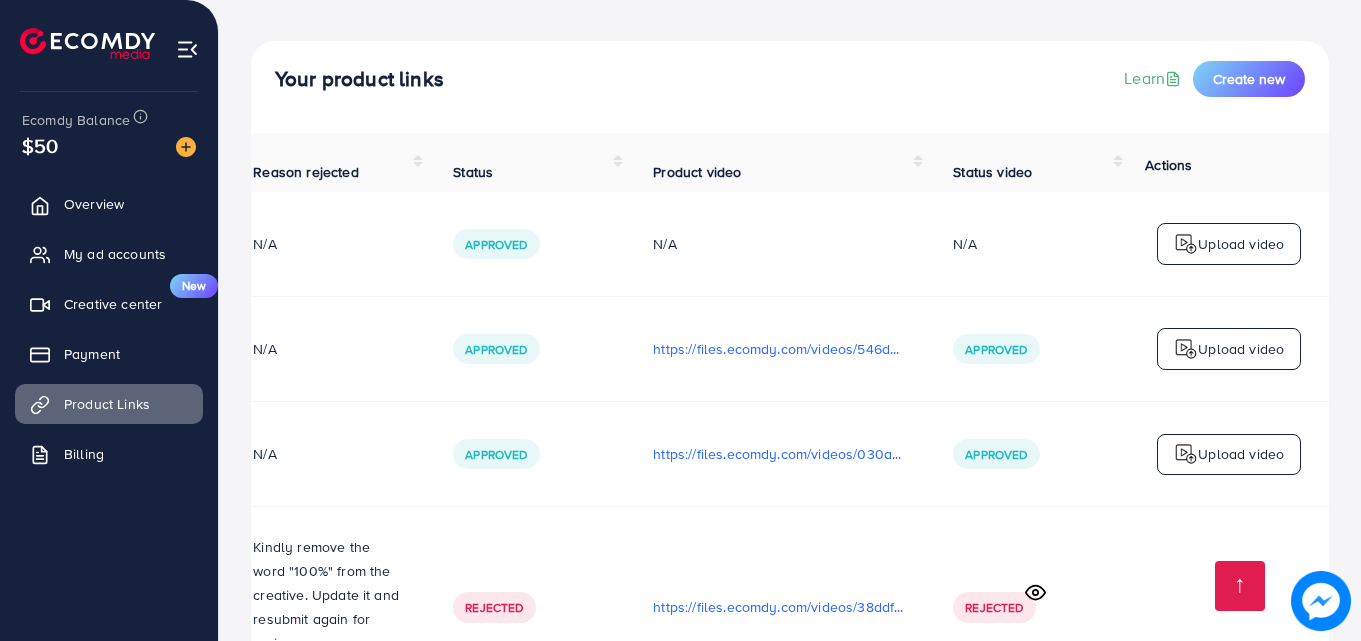 scroll, scrollTop: 0, scrollLeft: 0, axis: both 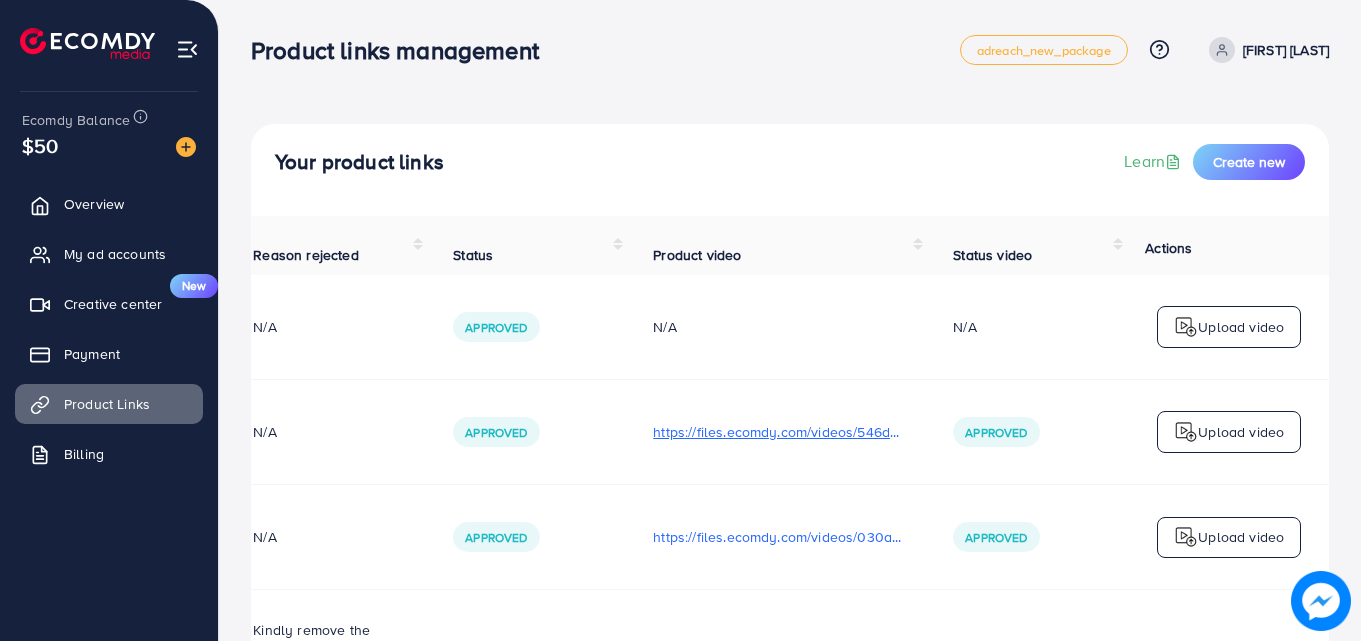click on "https://files.ecomdy.com/videos/546d0a20-208f-4163-91d2-ff3f775ccd5f-1753854318796.mp4" at bounding box center (779, 432) 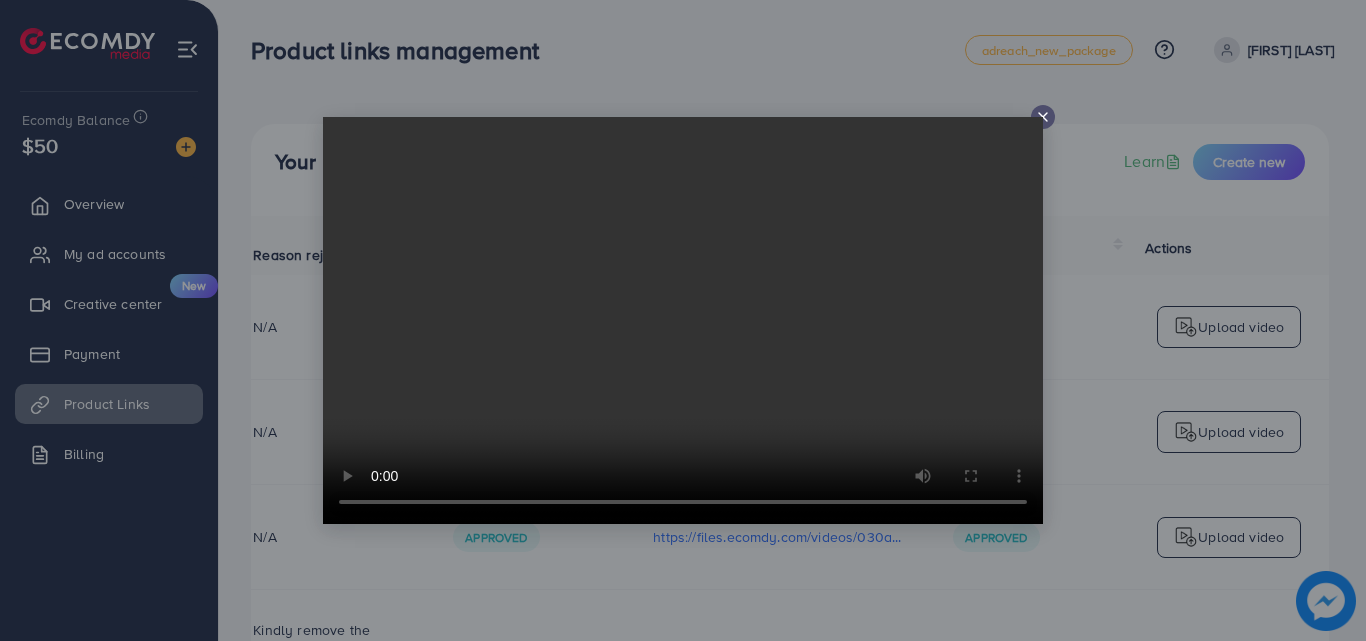 click at bounding box center [683, 320] 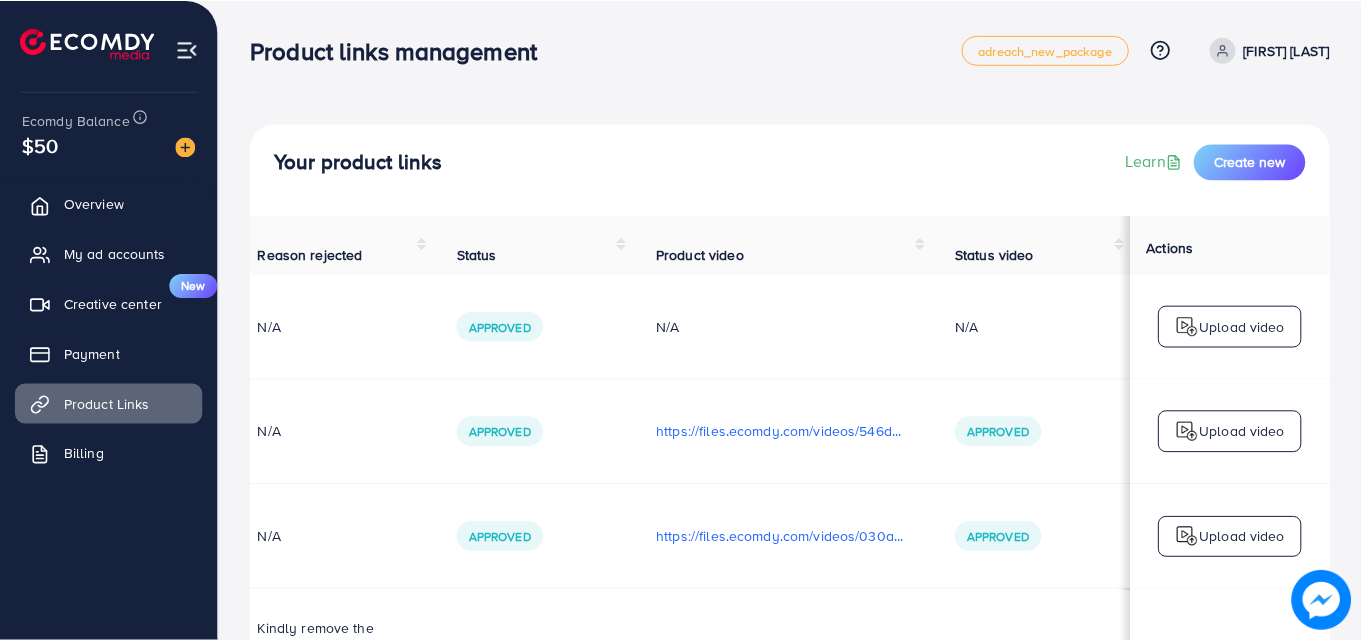 scroll, scrollTop: 0, scrollLeft: 501, axis: horizontal 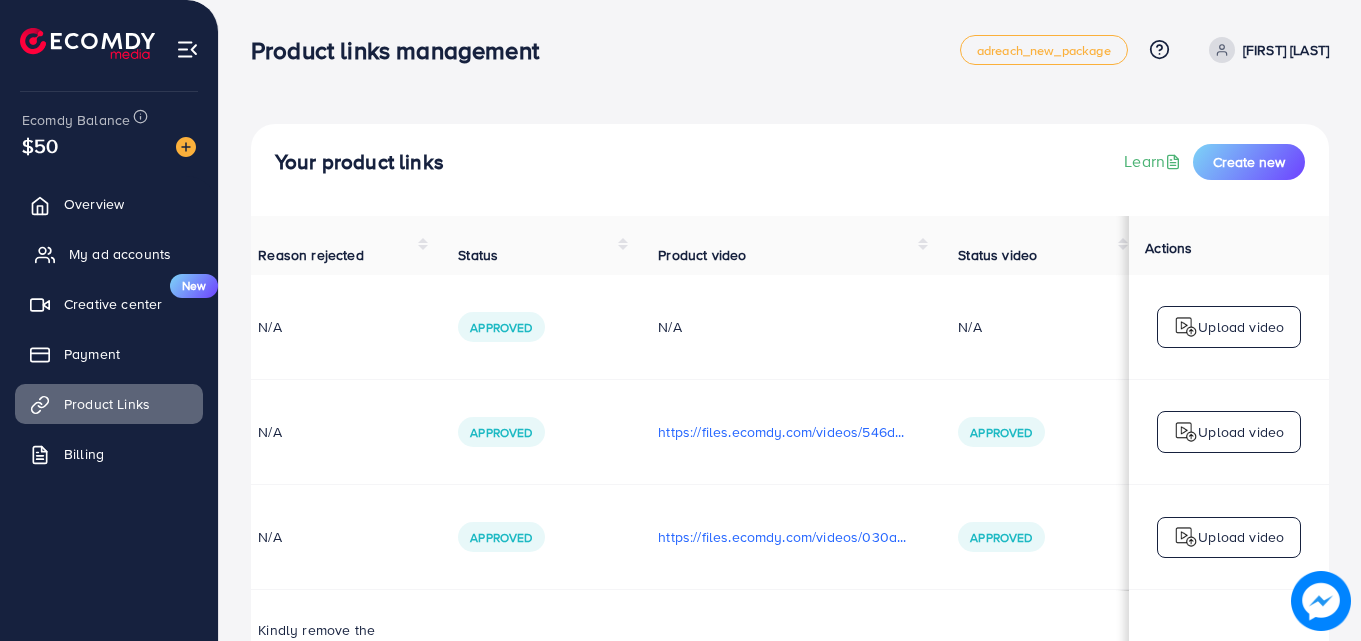 click on "My ad accounts" at bounding box center (120, 254) 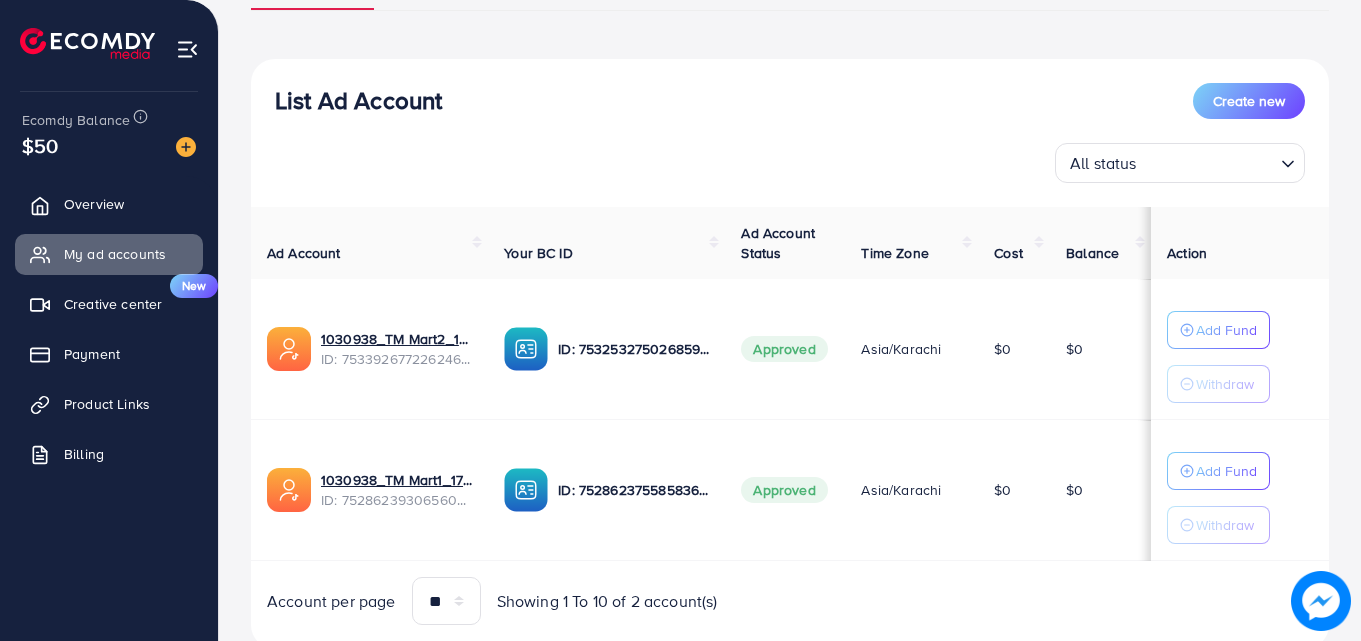 scroll, scrollTop: 245, scrollLeft: 0, axis: vertical 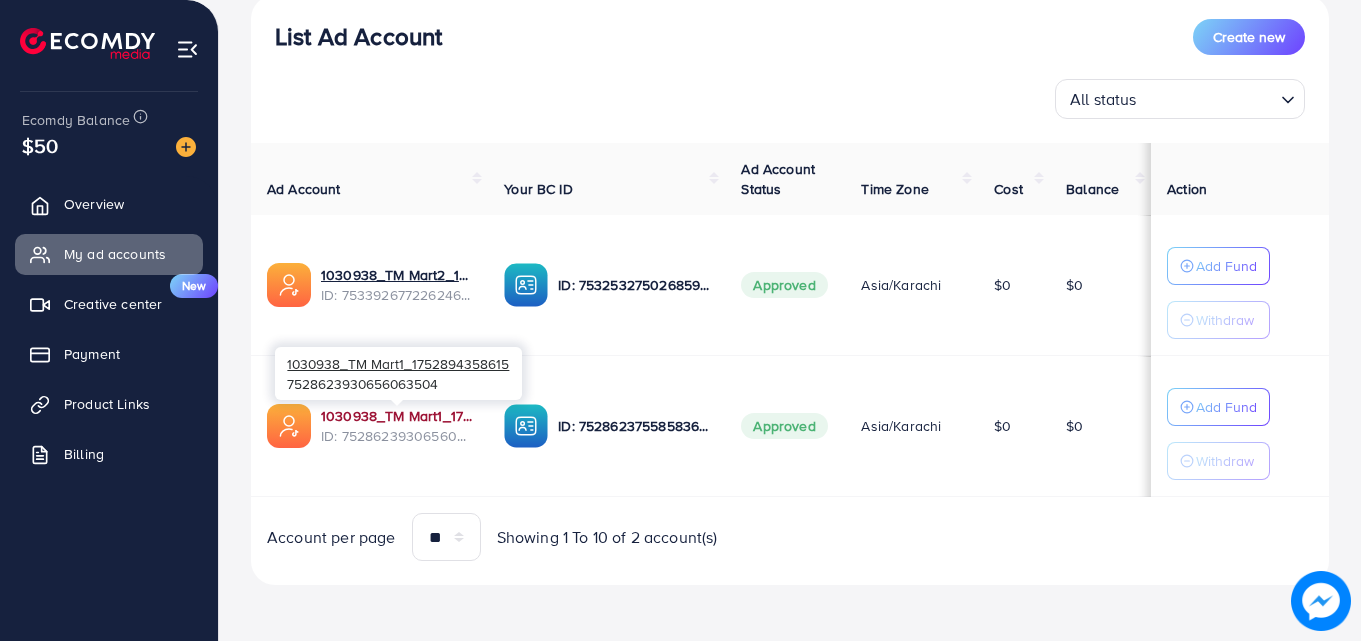 click on "1030938_TM Mart1_1752894358615" at bounding box center (396, 416) 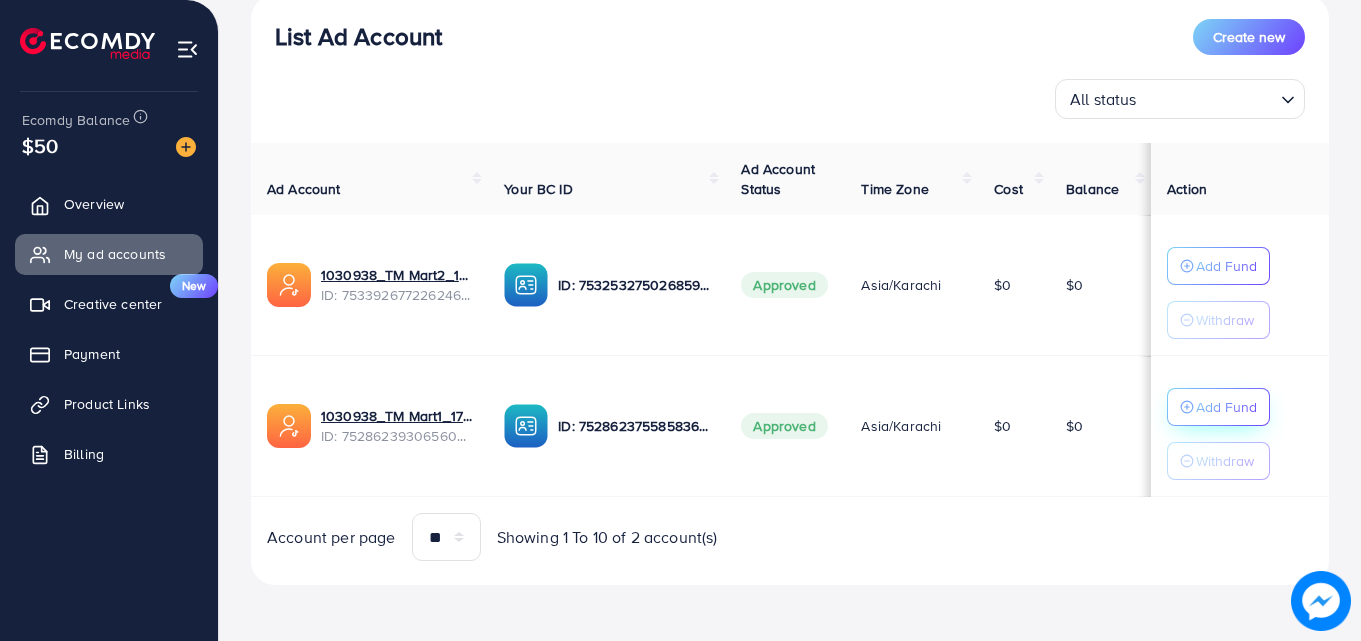 click on "Add Fund" at bounding box center [1226, 266] 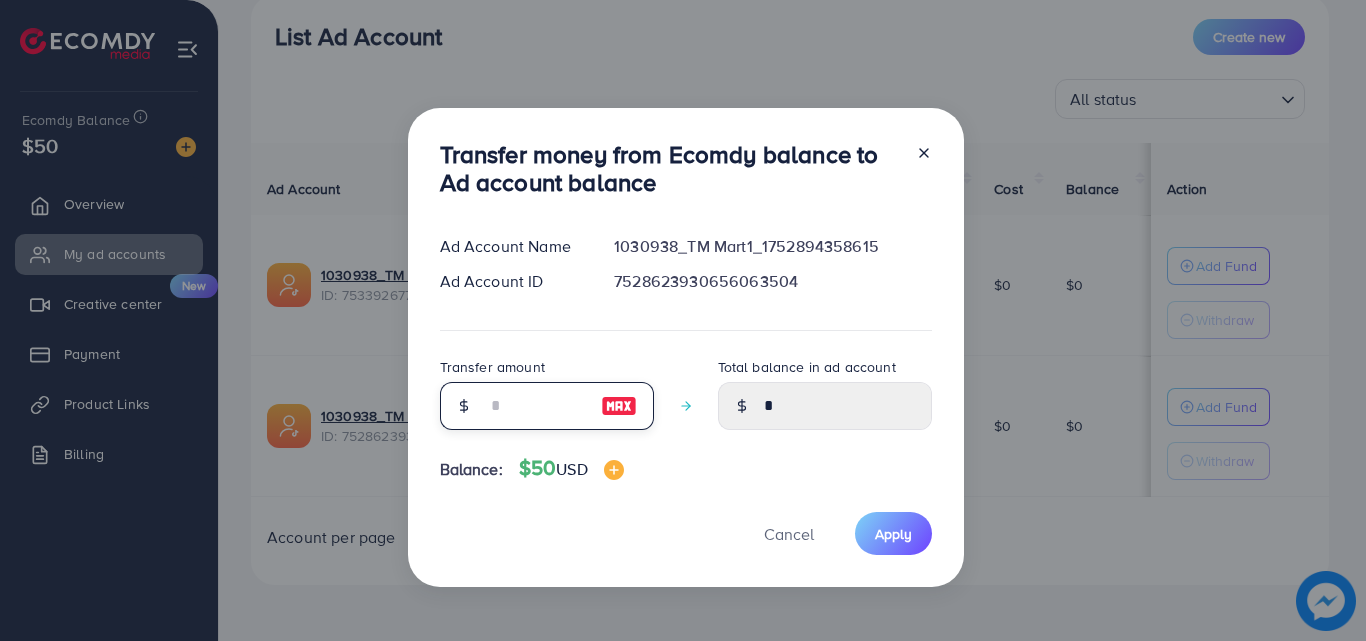 click at bounding box center [536, 406] 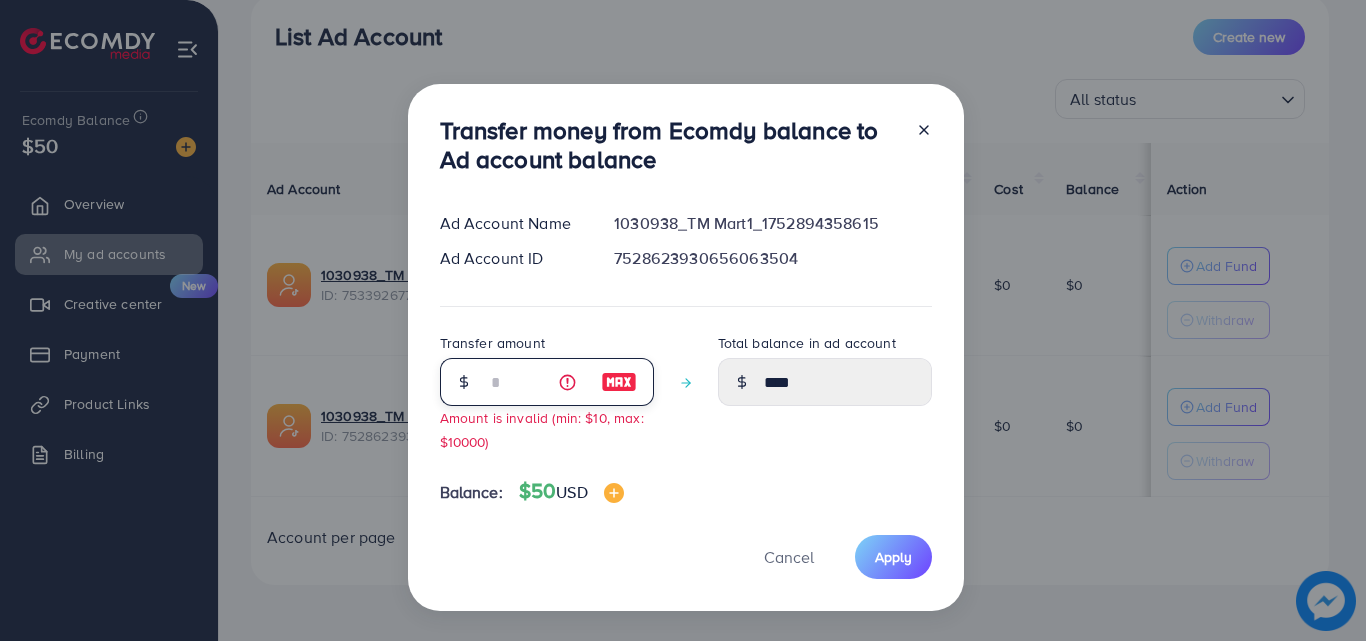 type on "**" 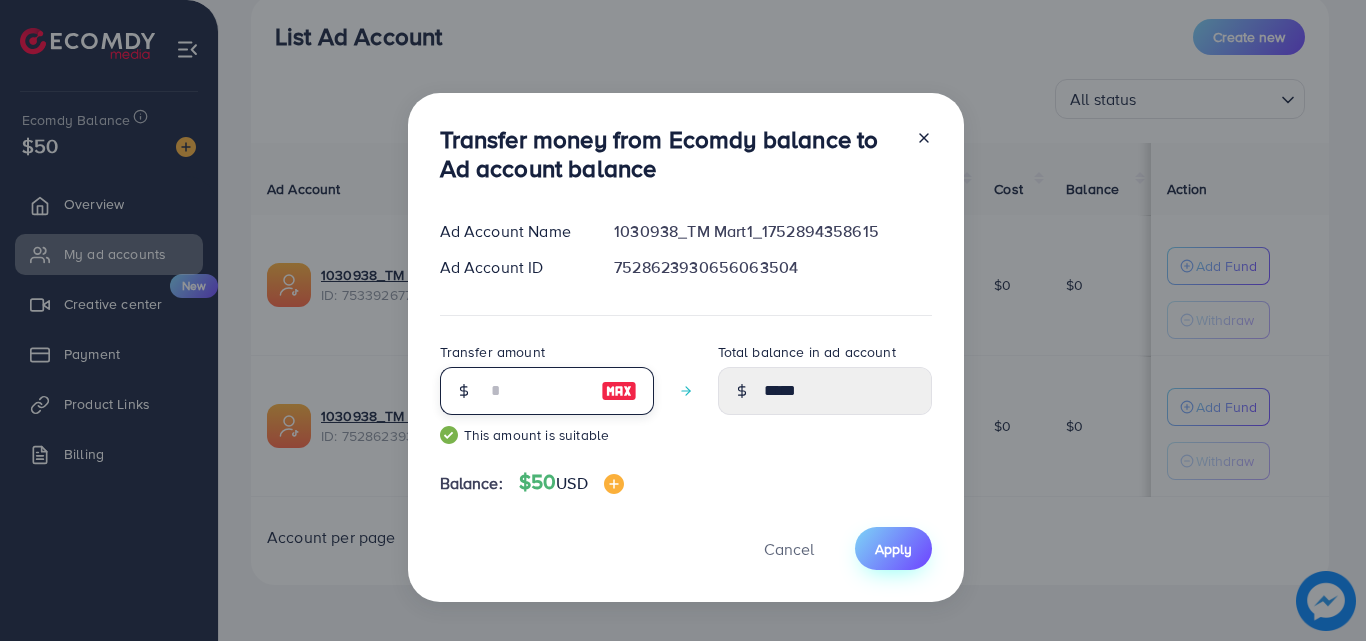 type on "**" 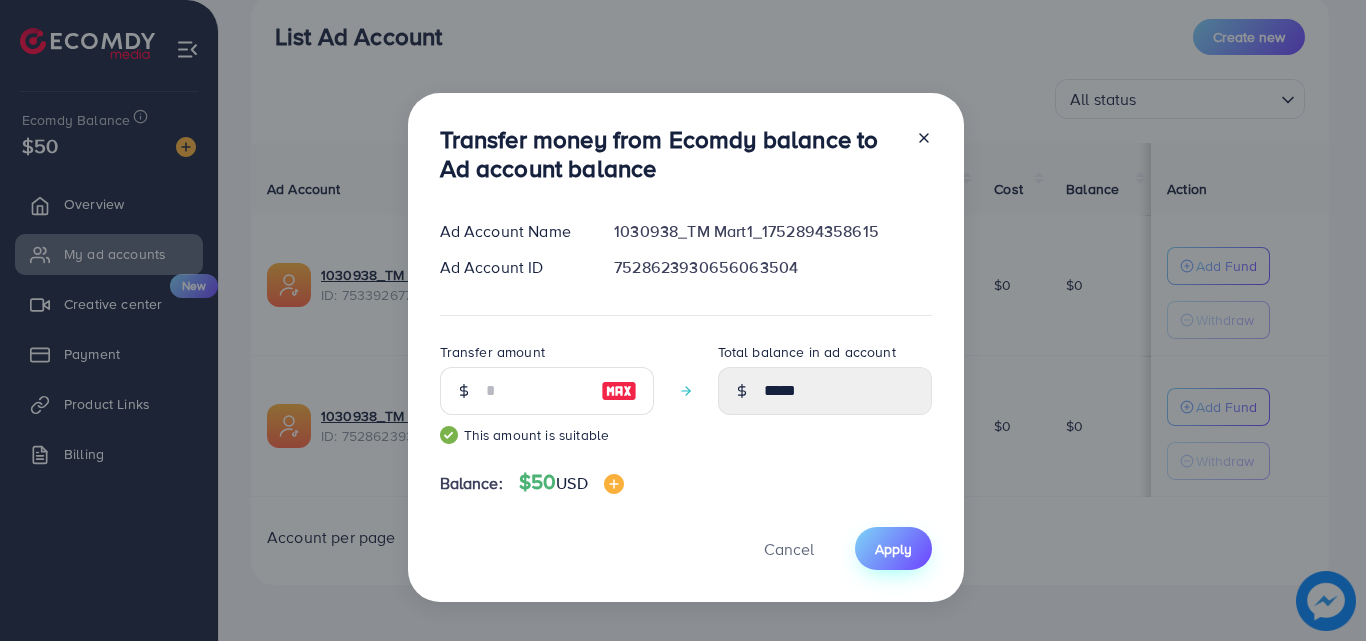 click on "Apply" at bounding box center [893, 549] 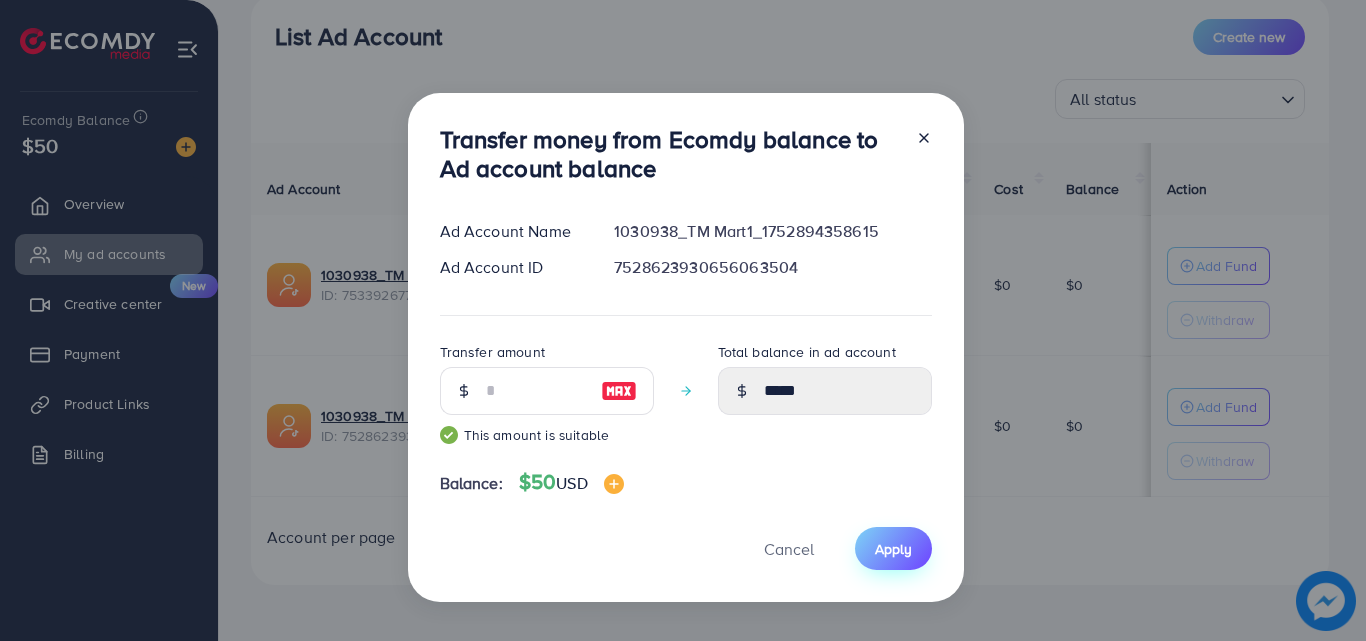 click on "Apply" at bounding box center [893, 549] 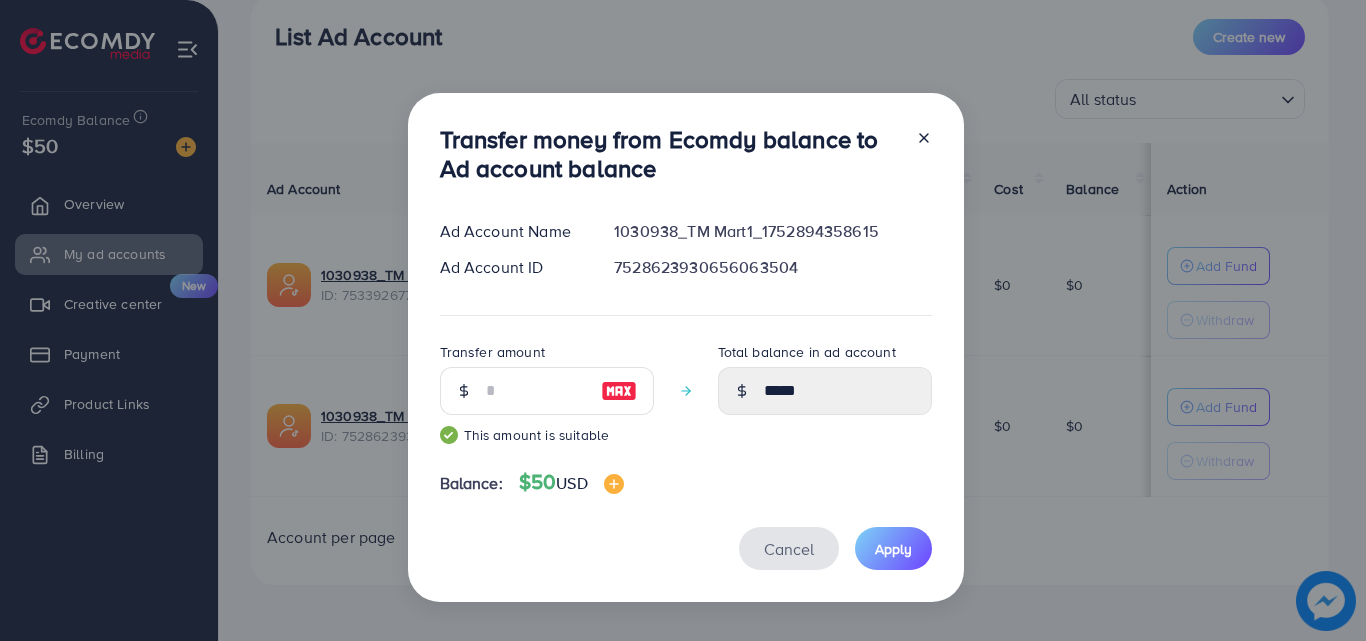 click on "Cancel" at bounding box center (789, 549) 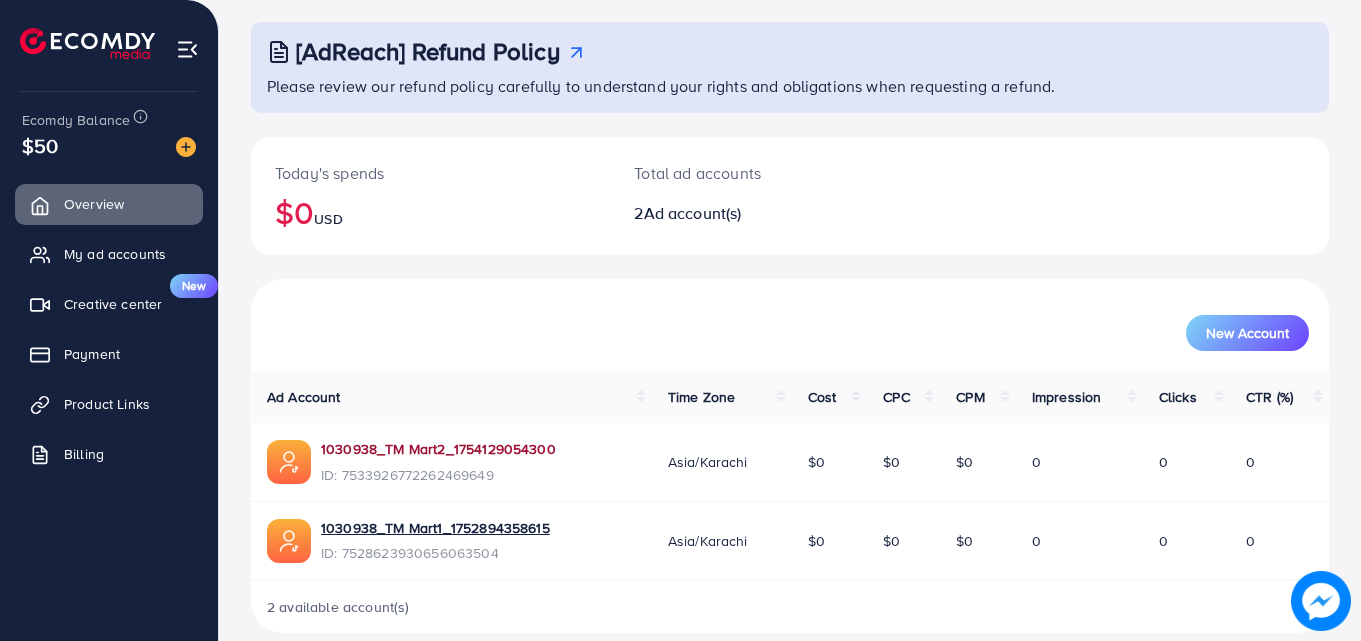 scroll, scrollTop: 126, scrollLeft: 0, axis: vertical 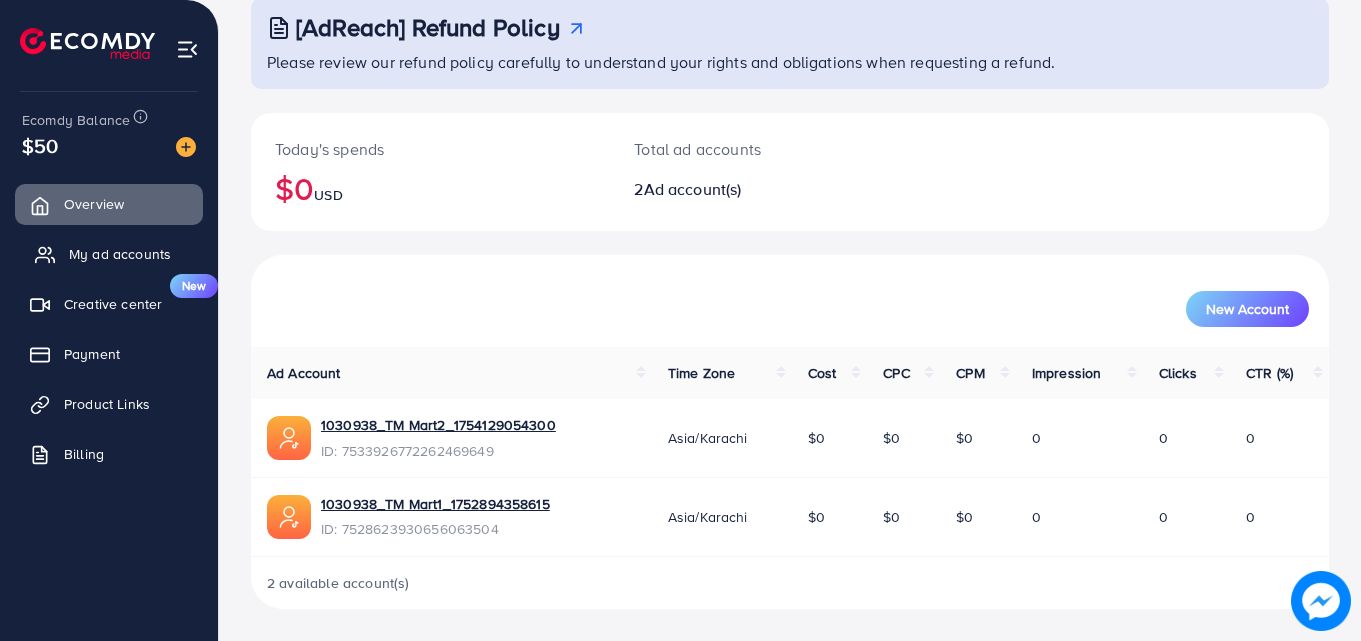 click on "My ad accounts" at bounding box center (120, 254) 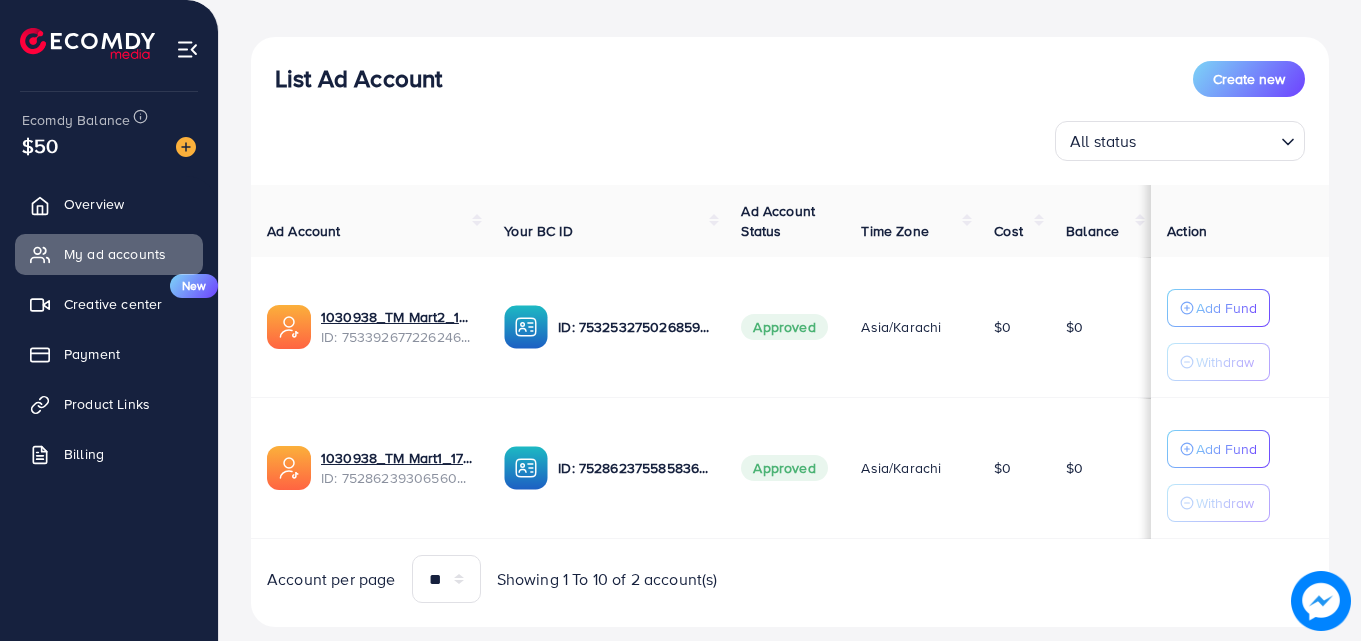 scroll, scrollTop: 245, scrollLeft: 0, axis: vertical 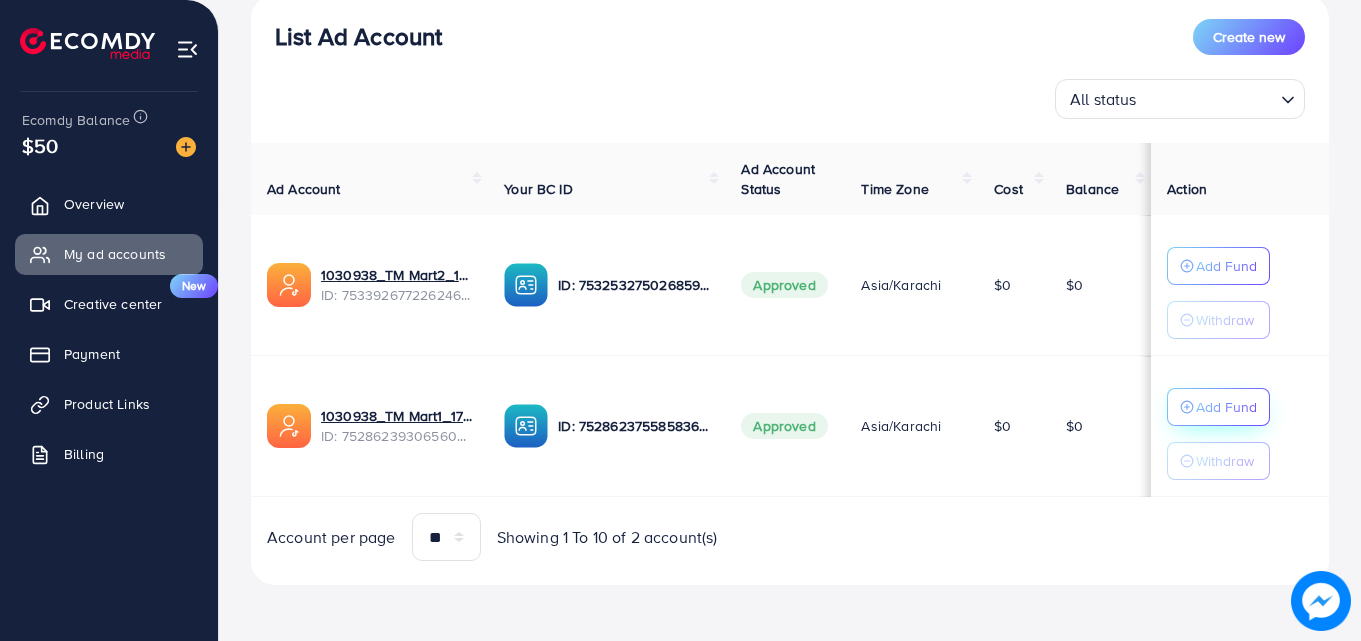 click on "Add Fund" at bounding box center [1226, 266] 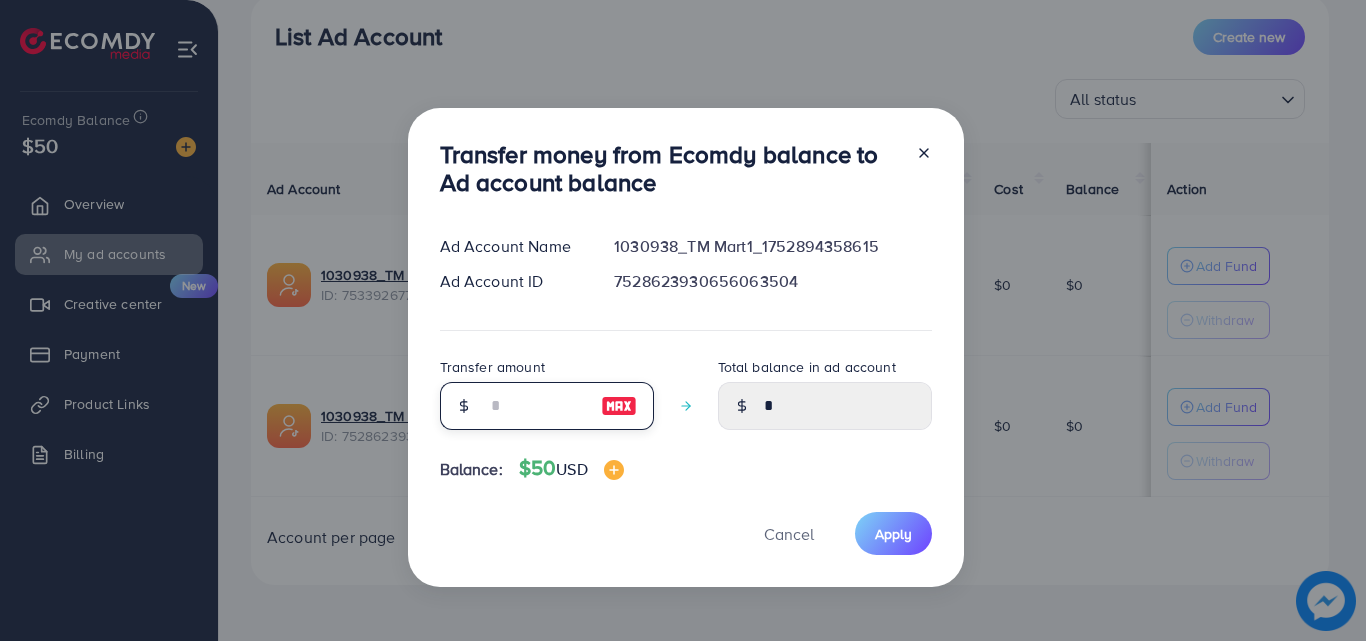 click at bounding box center [536, 406] 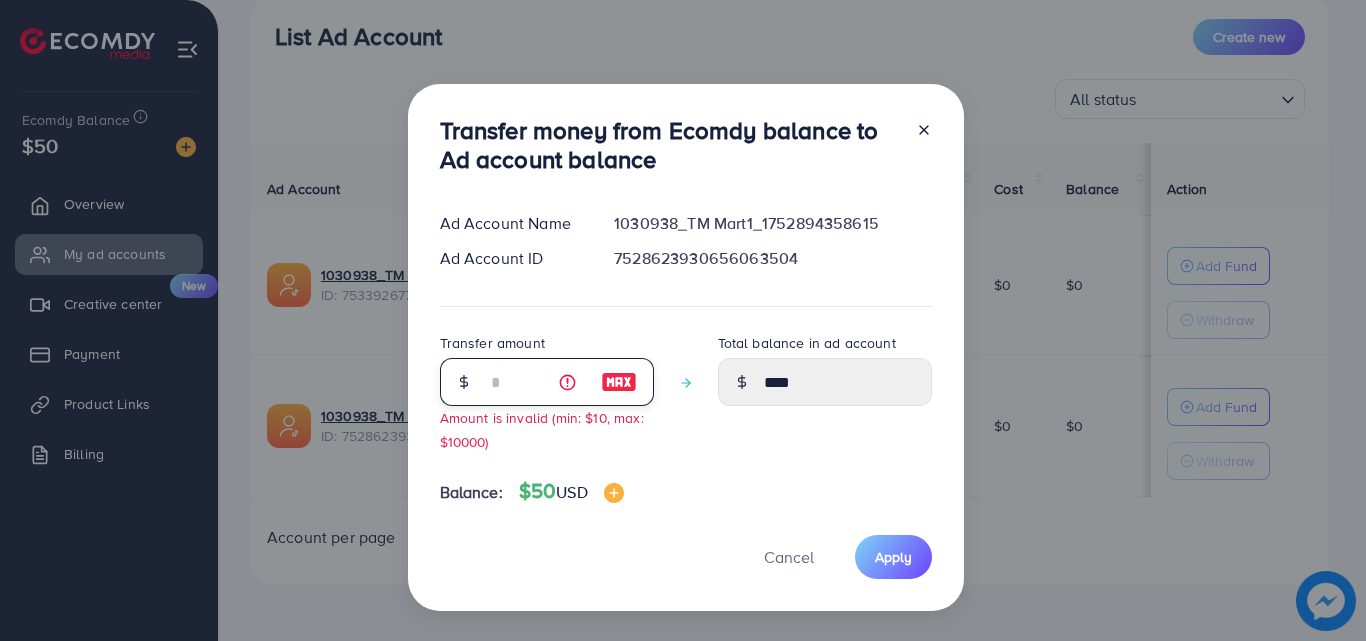 type on "**" 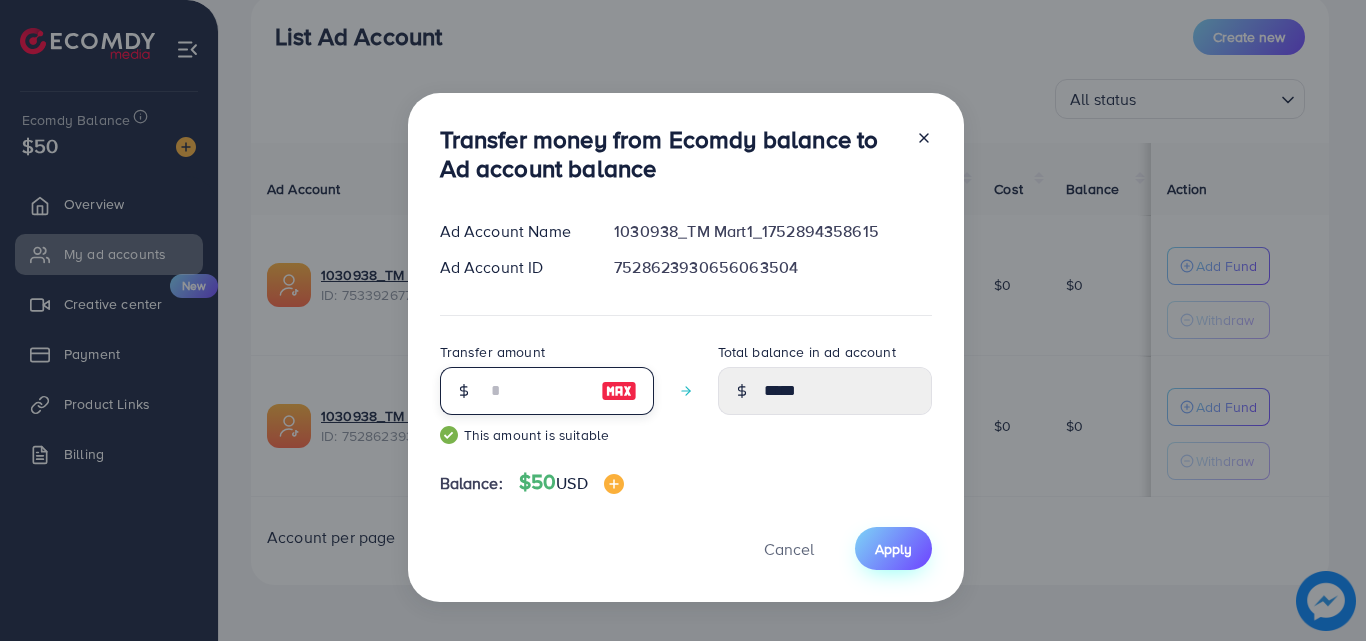 type on "**" 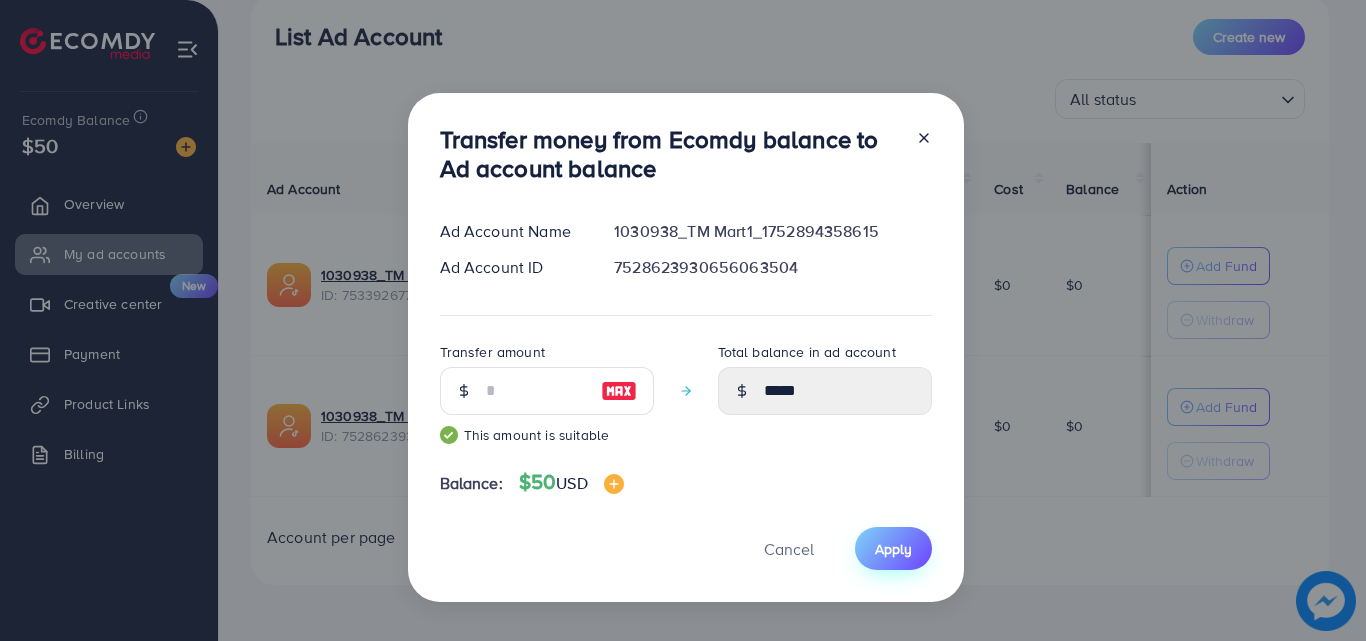 click on "Apply" at bounding box center [893, 549] 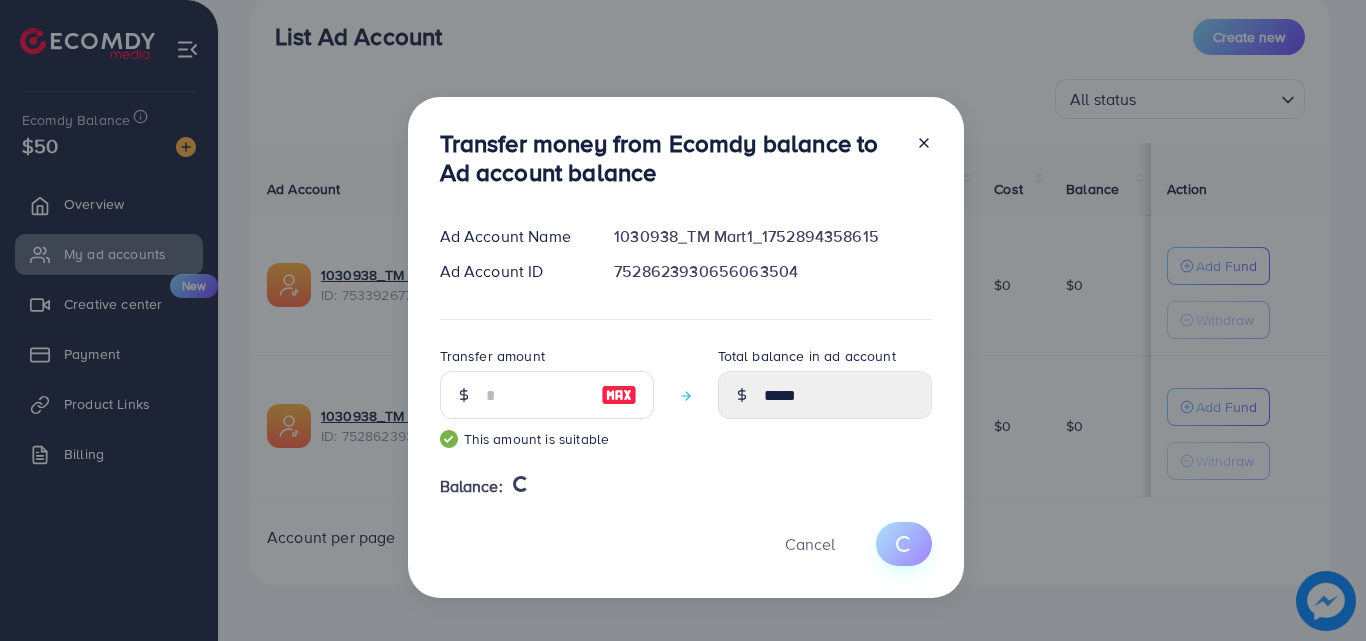 type 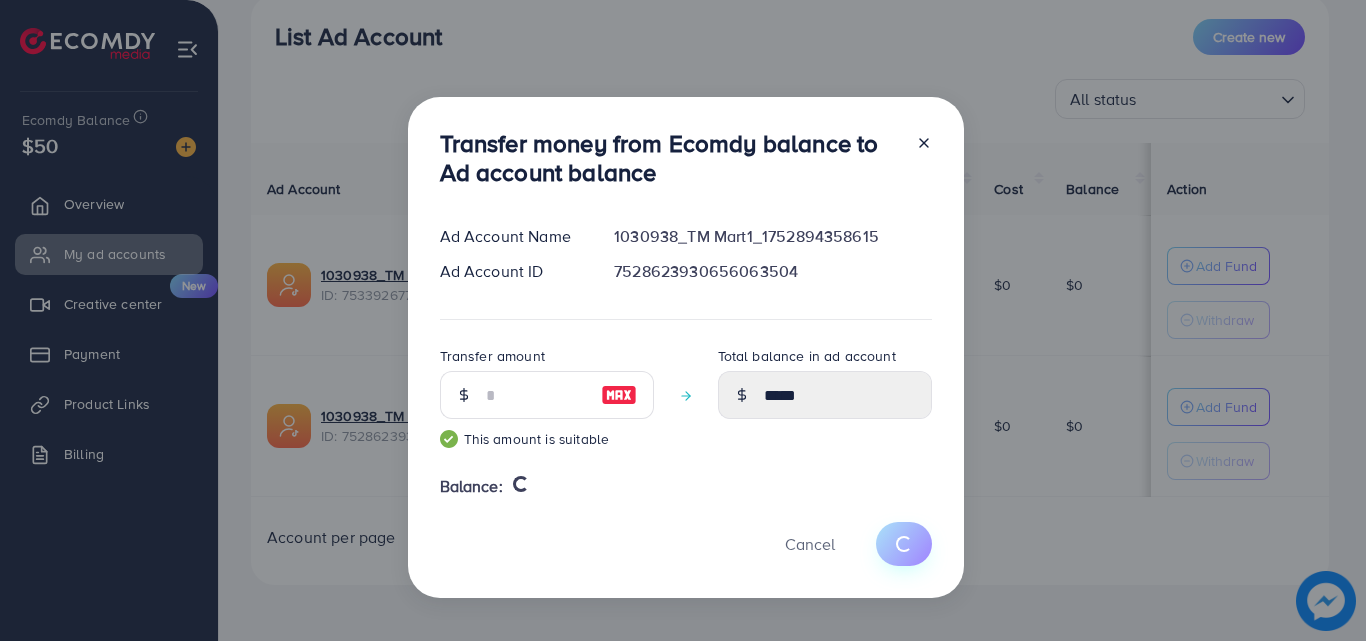 type on "*" 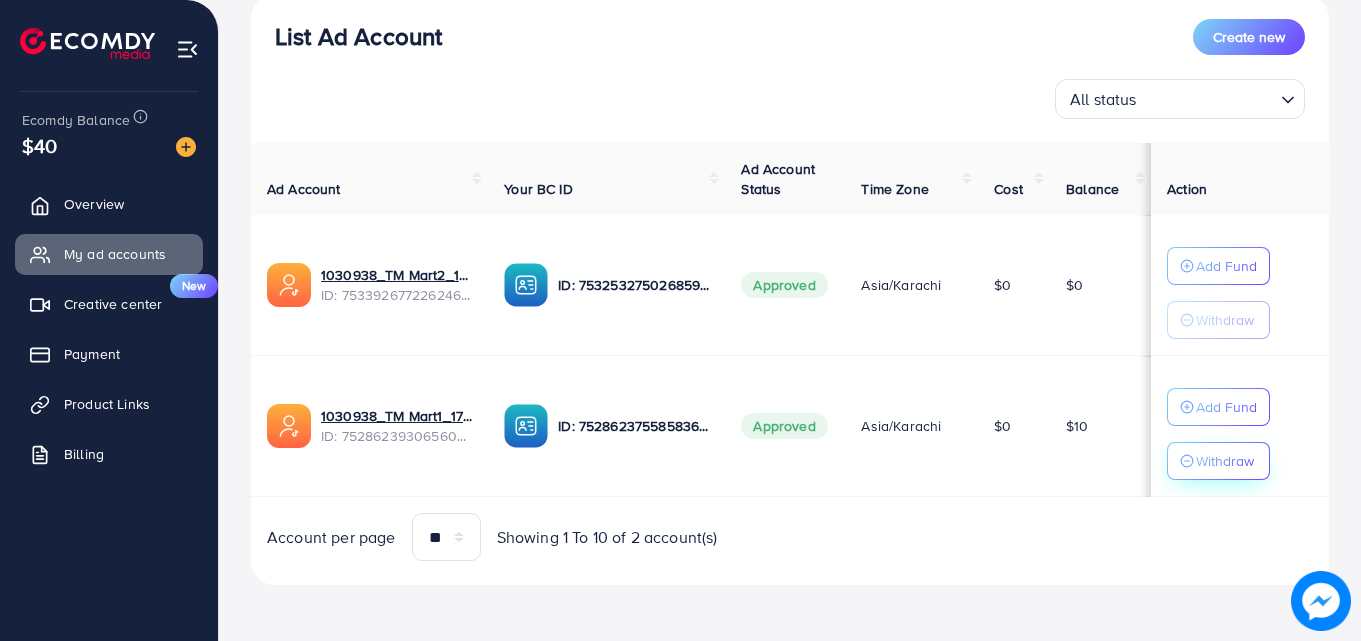 click on "Withdraw" at bounding box center [1225, 461] 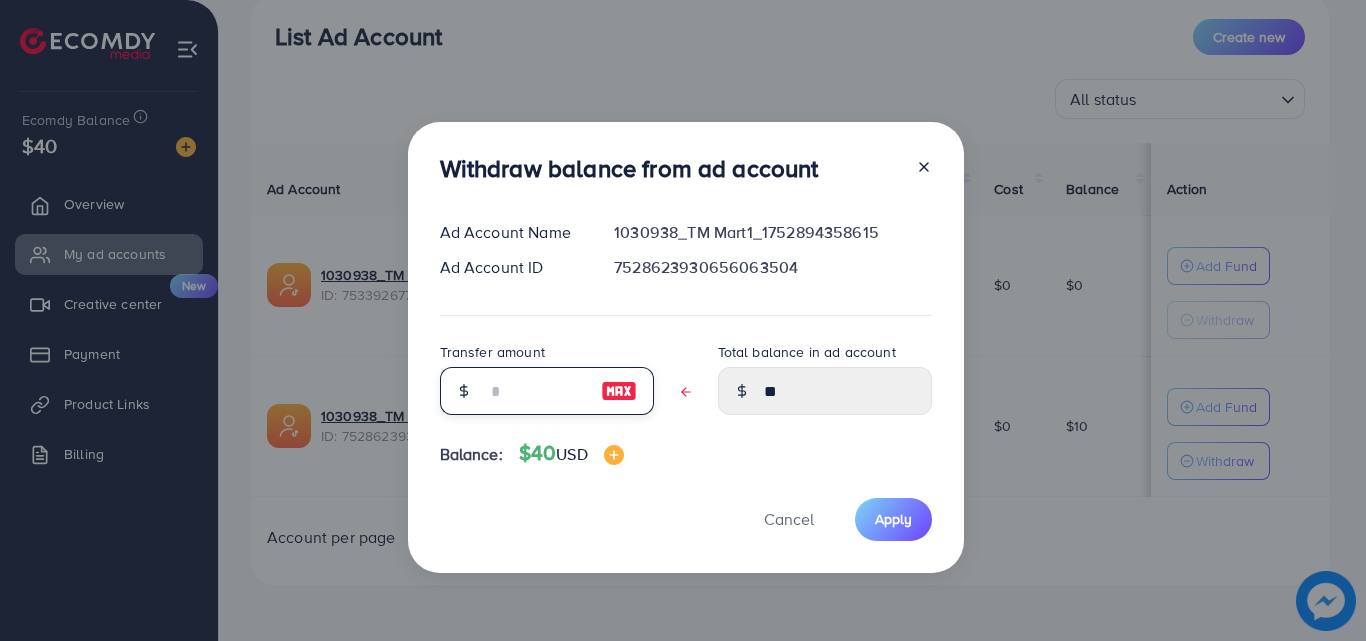 click at bounding box center [536, 391] 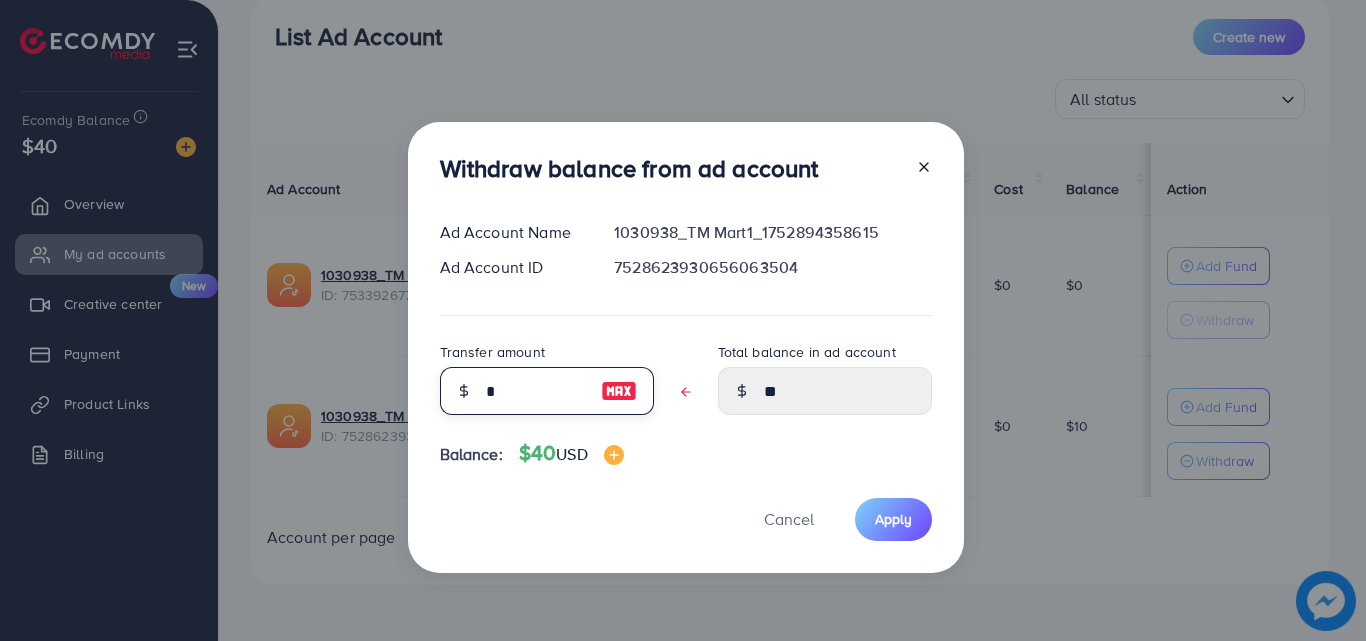type on "****" 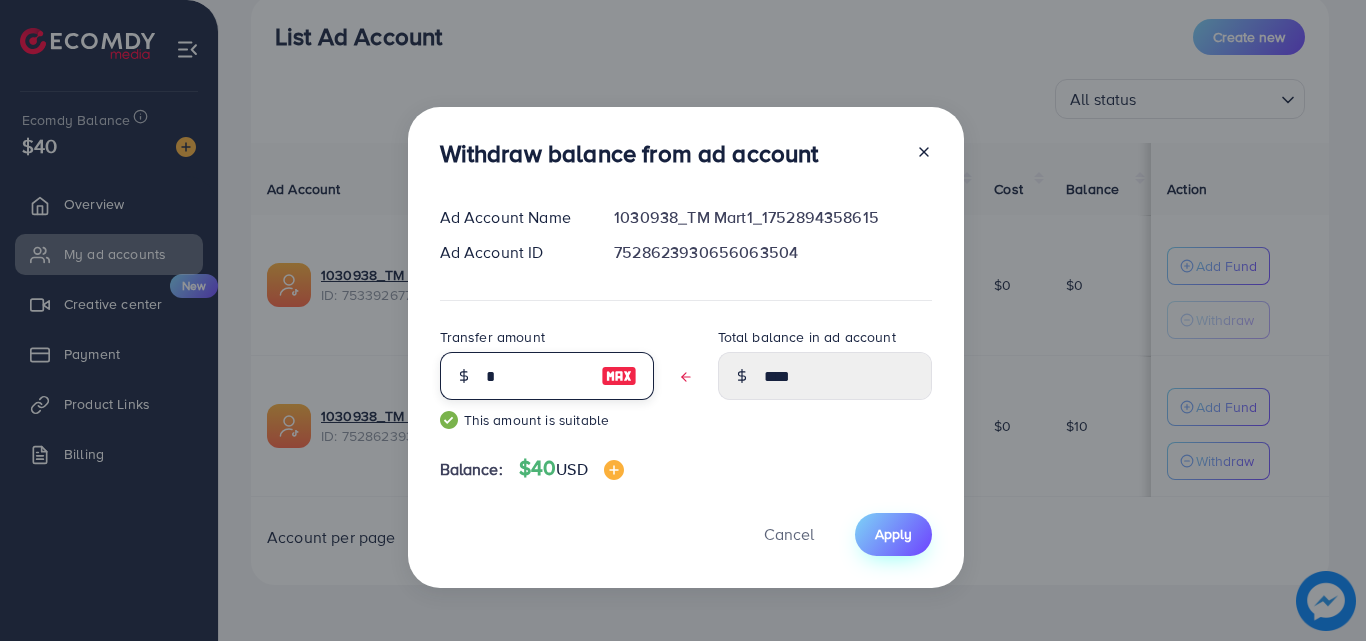 type on "*" 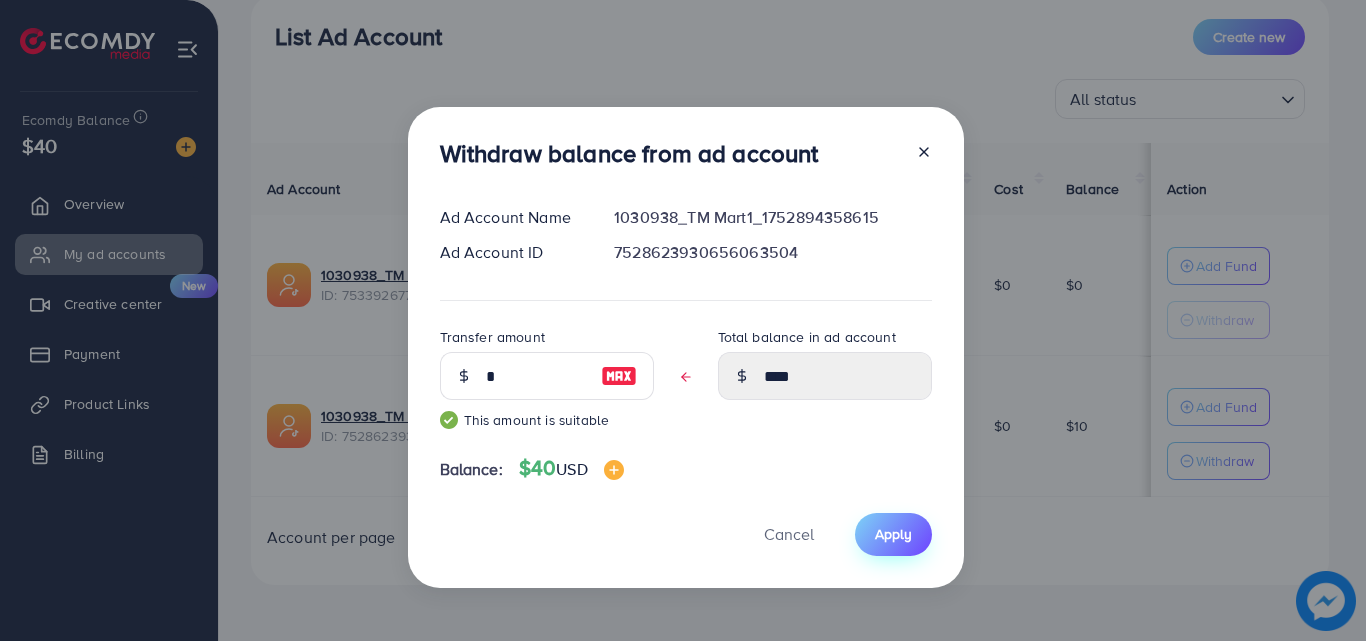 click on "Apply" at bounding box center (893, 534) 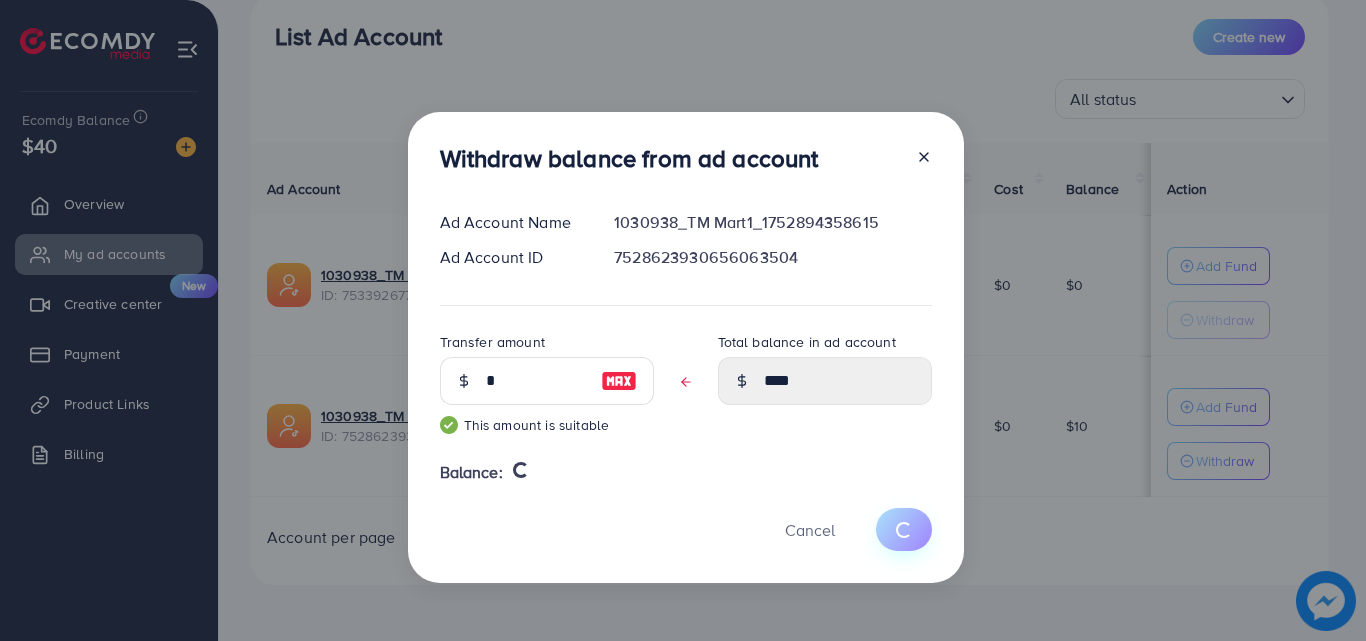 type 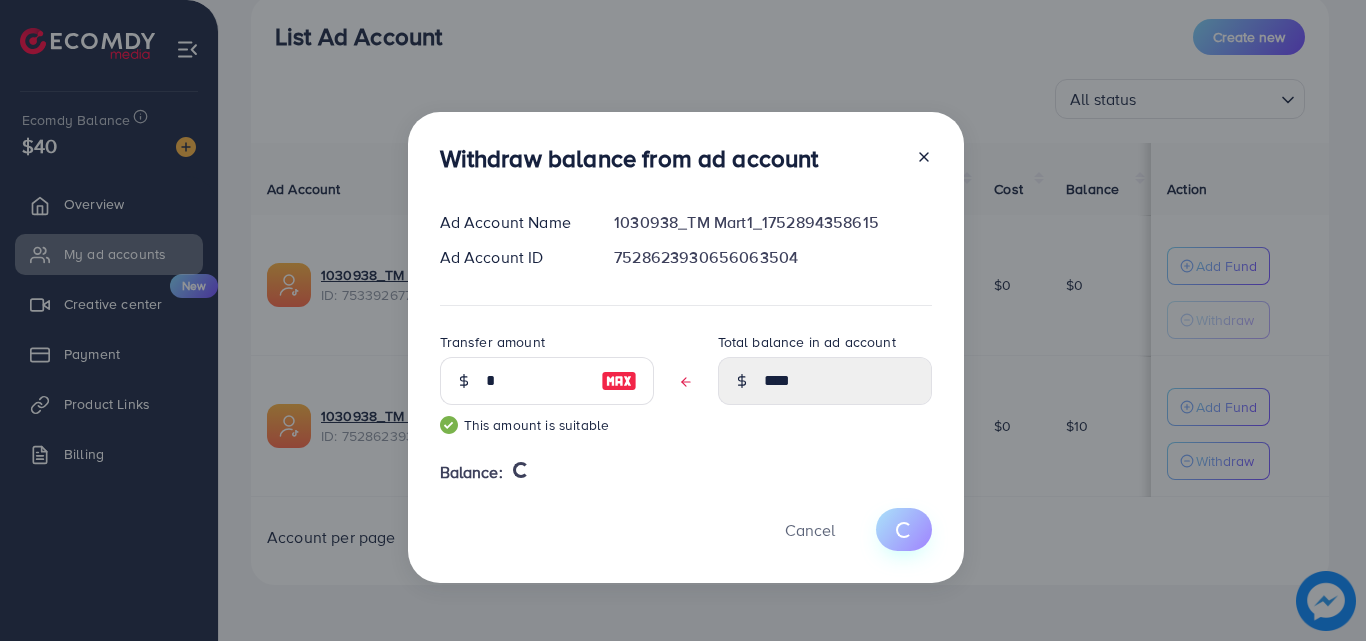 type on "**" 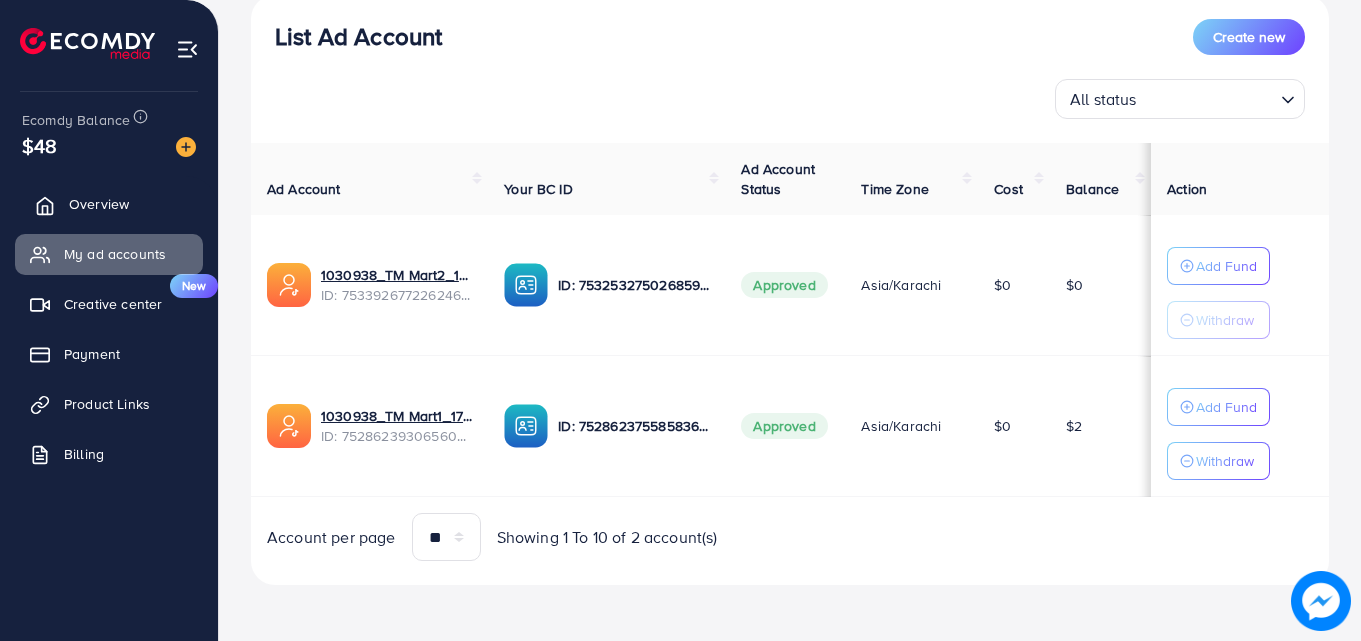click on "Overview" at bounding box center [109, 204] 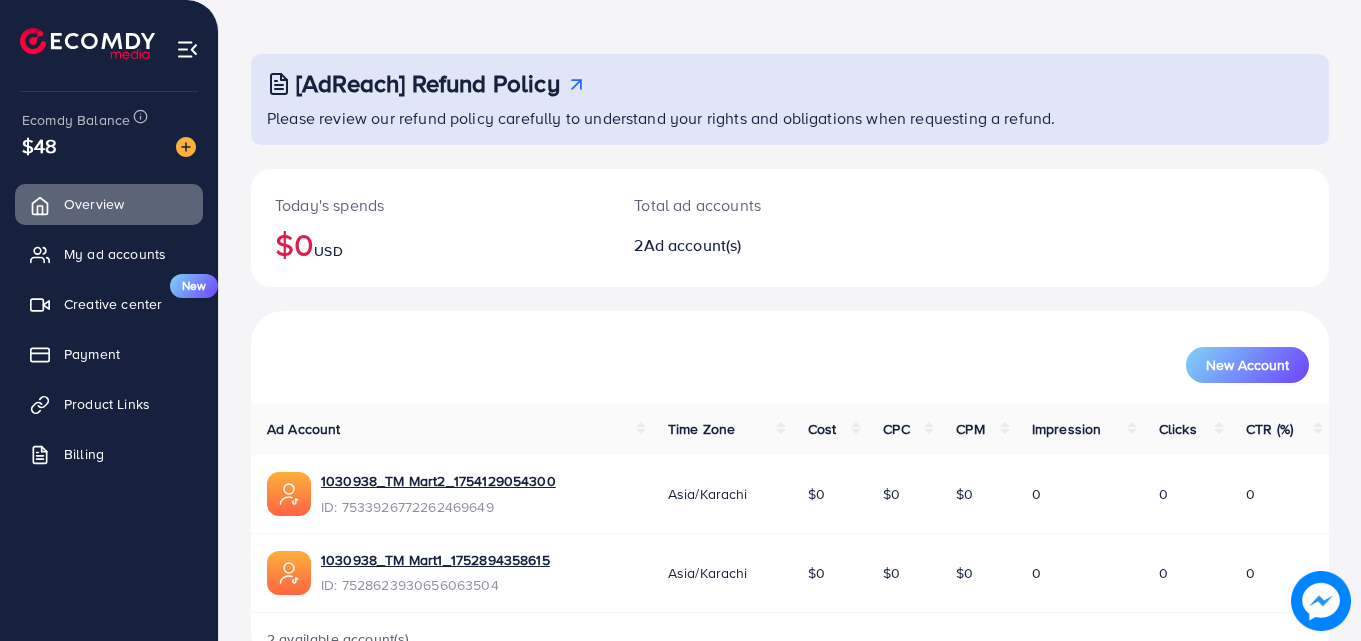 scroll, scrollTop: 126, scrollLeft: 0, axis: vertical 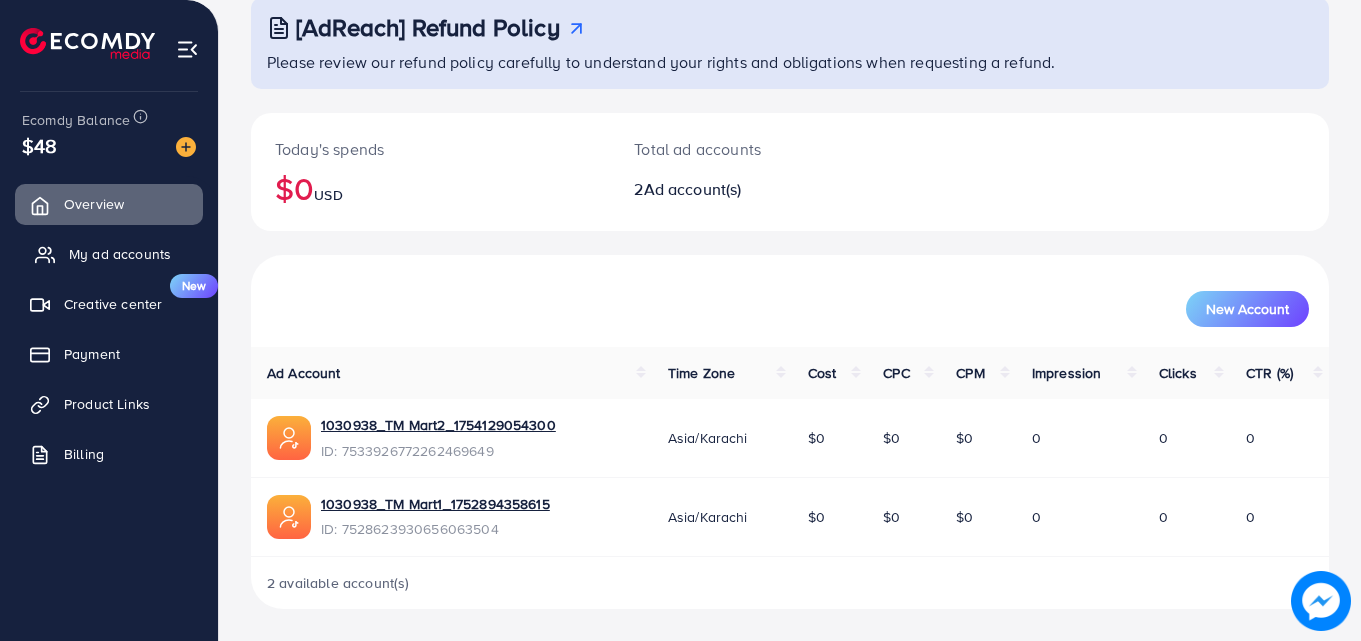 click on "My ad accounts" at bounding box center (109, 254) 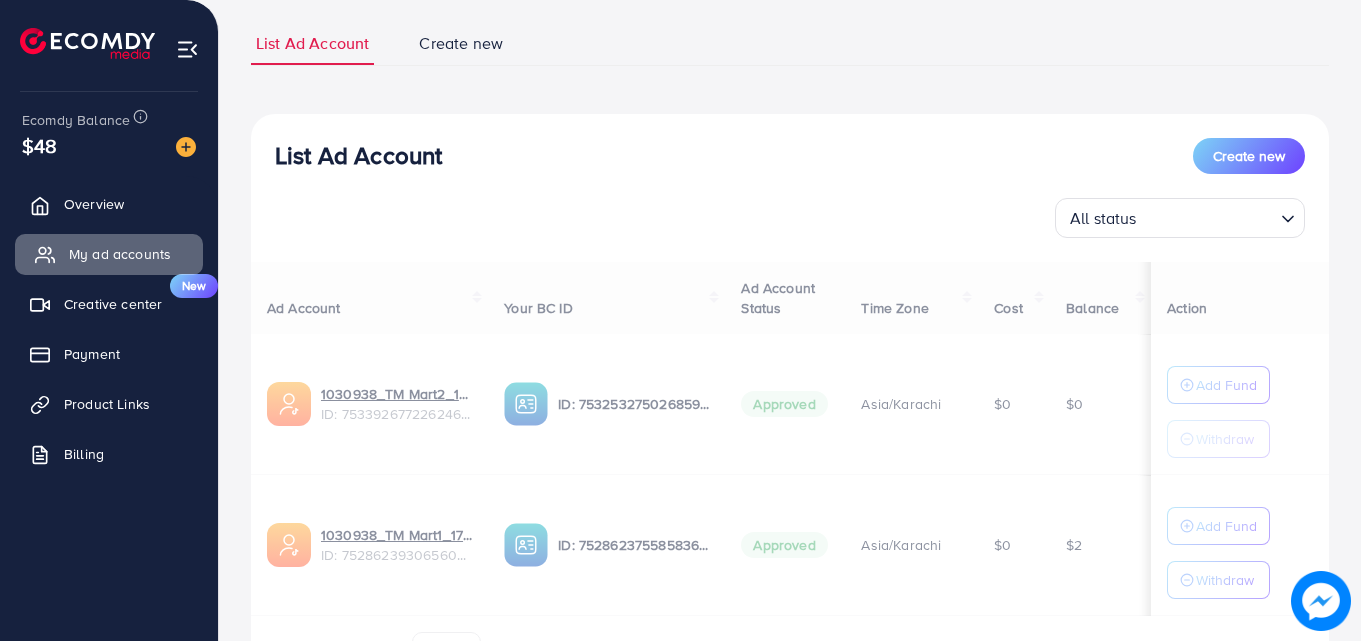 scroll, scrollTop: 0, scrollLeft: 0, axis: both 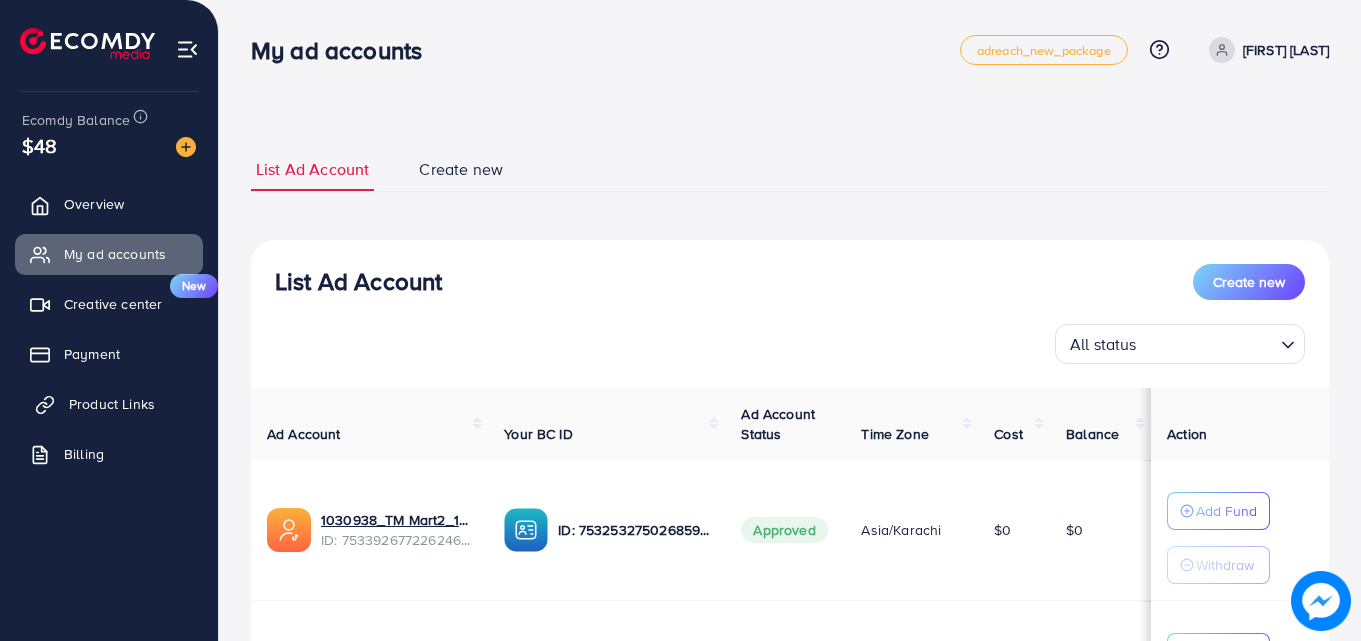 click on "Product Links" at bounding box center [112, 404] 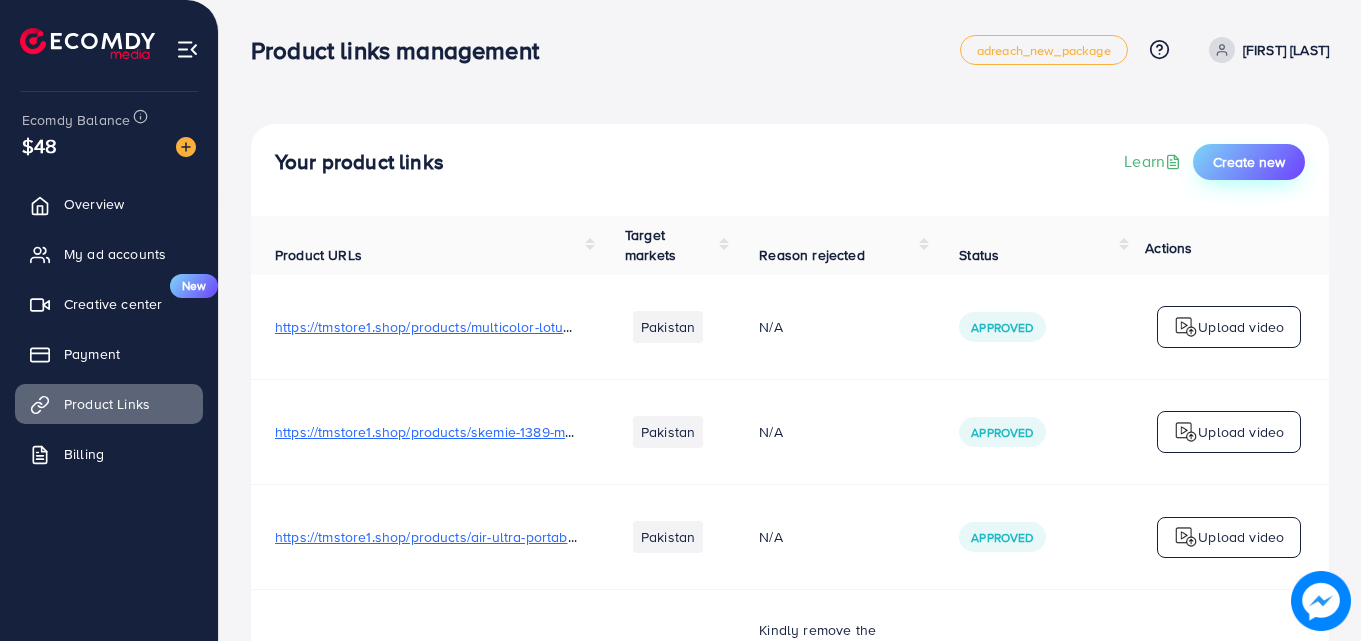 click on "Create new" at bounding box center (1249, 162) 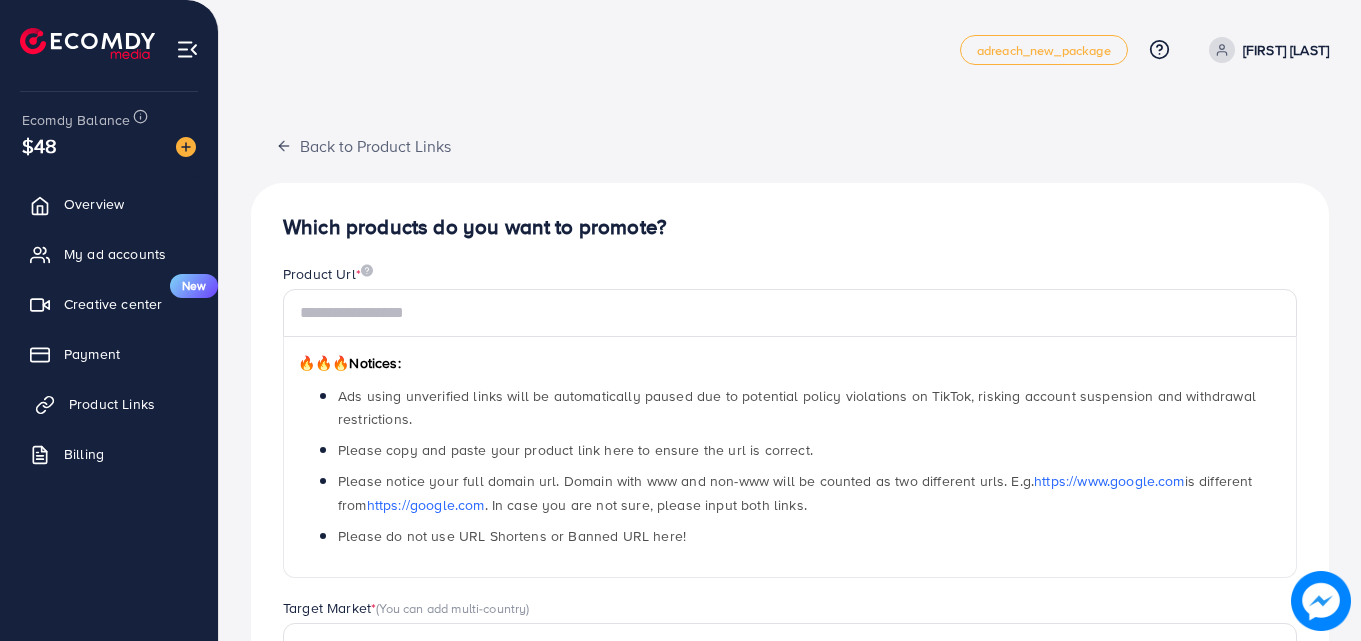 click on "Product Links" at bounding box center (112, 404) 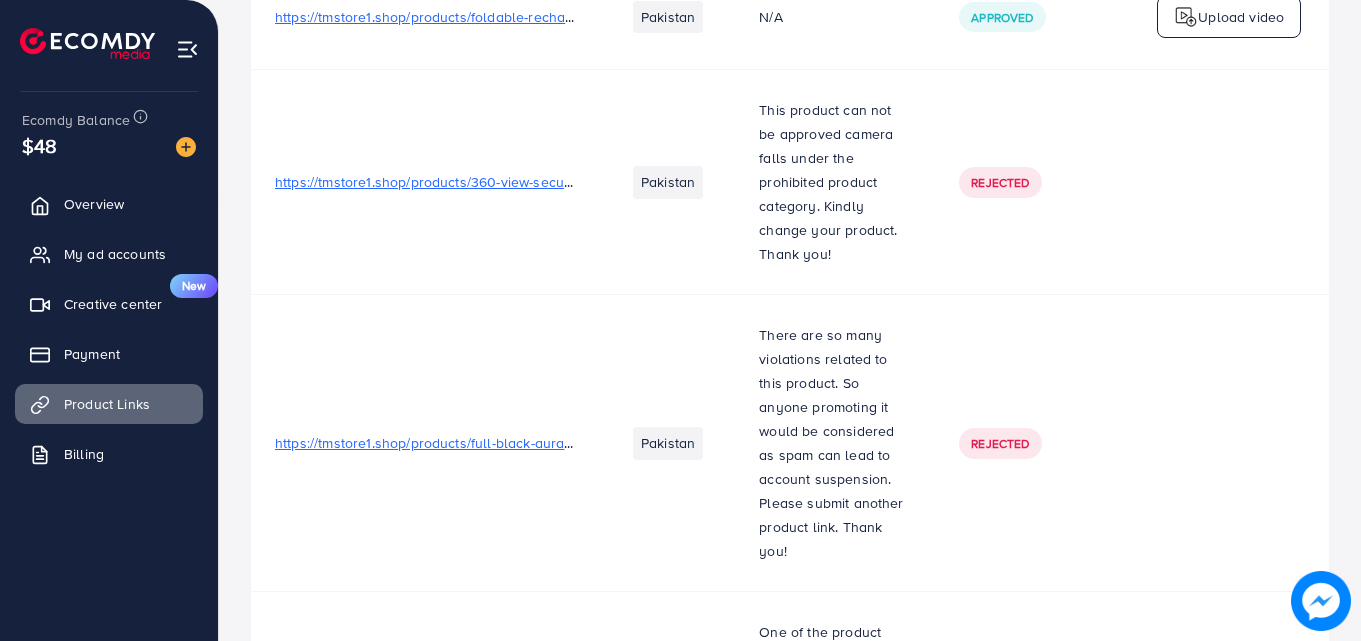 scroll, scrollTop: 2252, scrollLeft: 0, axis: vertical 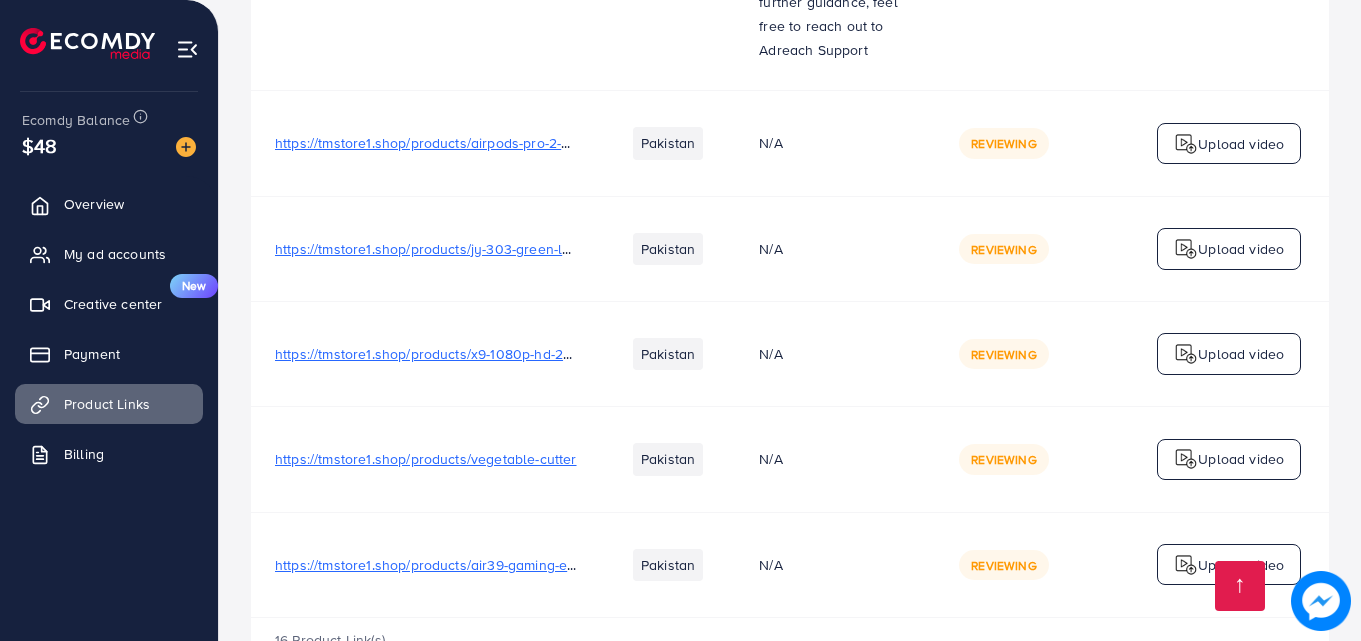 click on "https://tmstore1.shop/products/air39-gaming-earbuds-with-long-lasting-battery-available-in-5-colors" at bounding box center (591, 565) 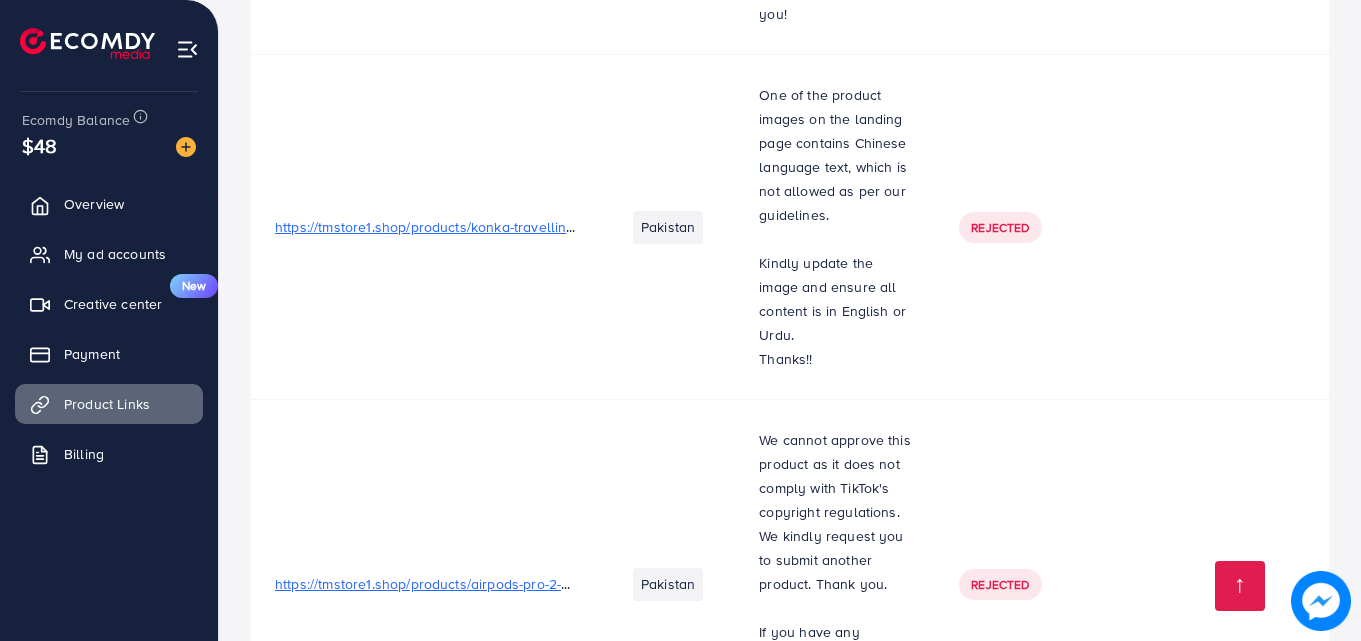 scroll, scrollTop: 0, scrollLeft: 0, axis: both 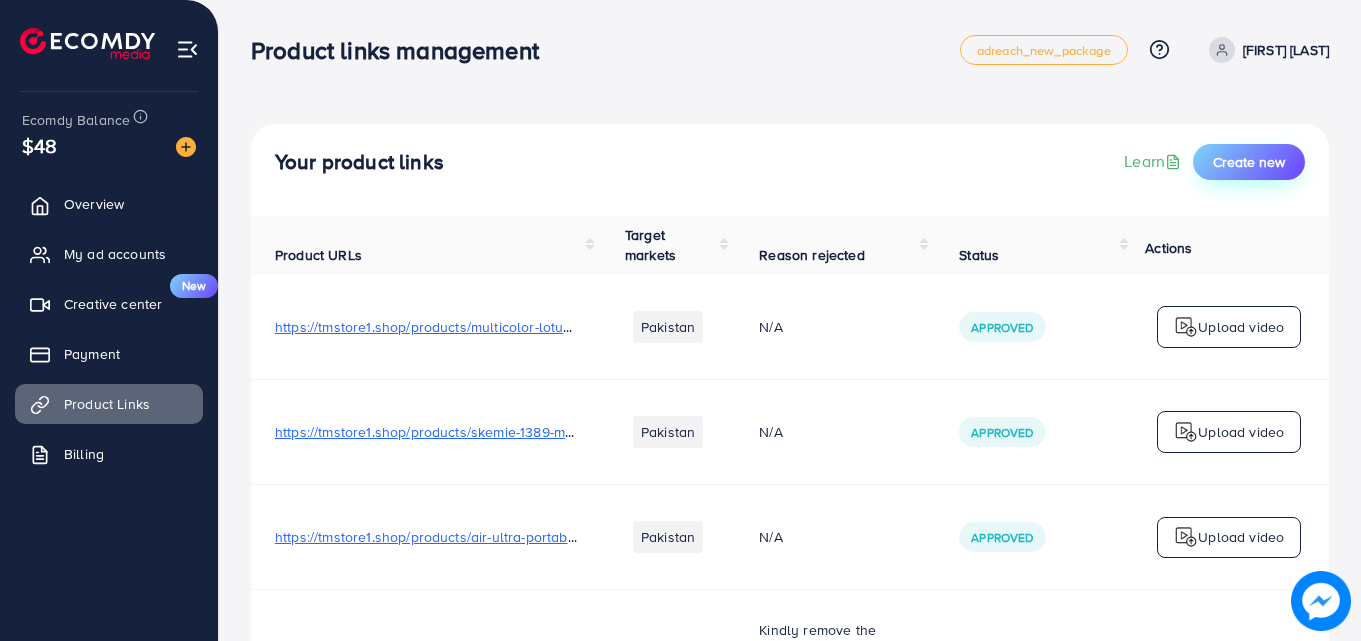 click on "Create new" at bounding box center (1249, 162) 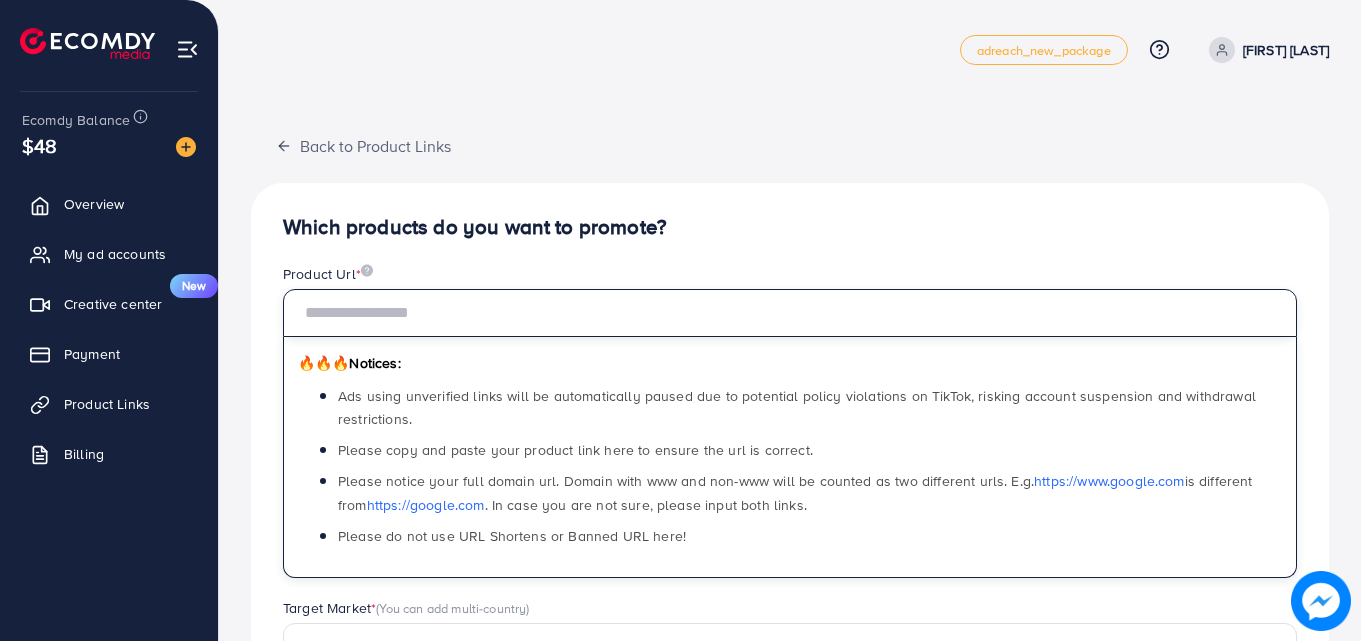 click at bounding box center [790, 313] 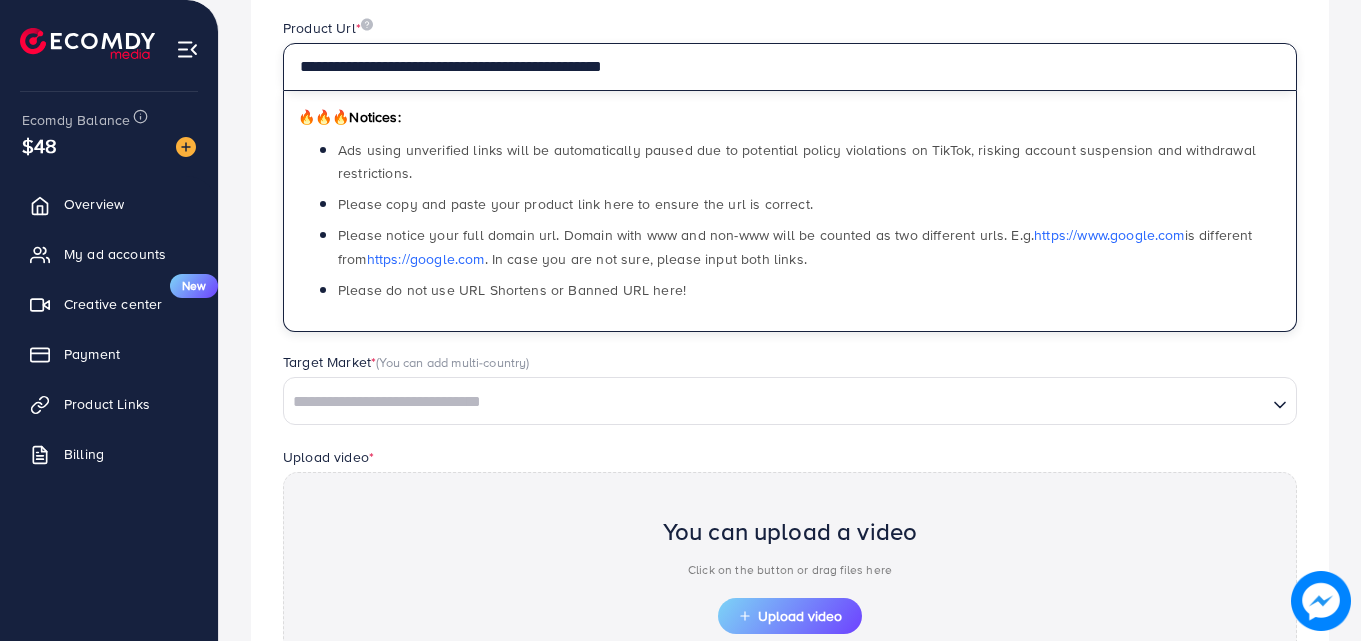 scroll, scrollTop: 267, scrollLeft: 0, axis: vertical 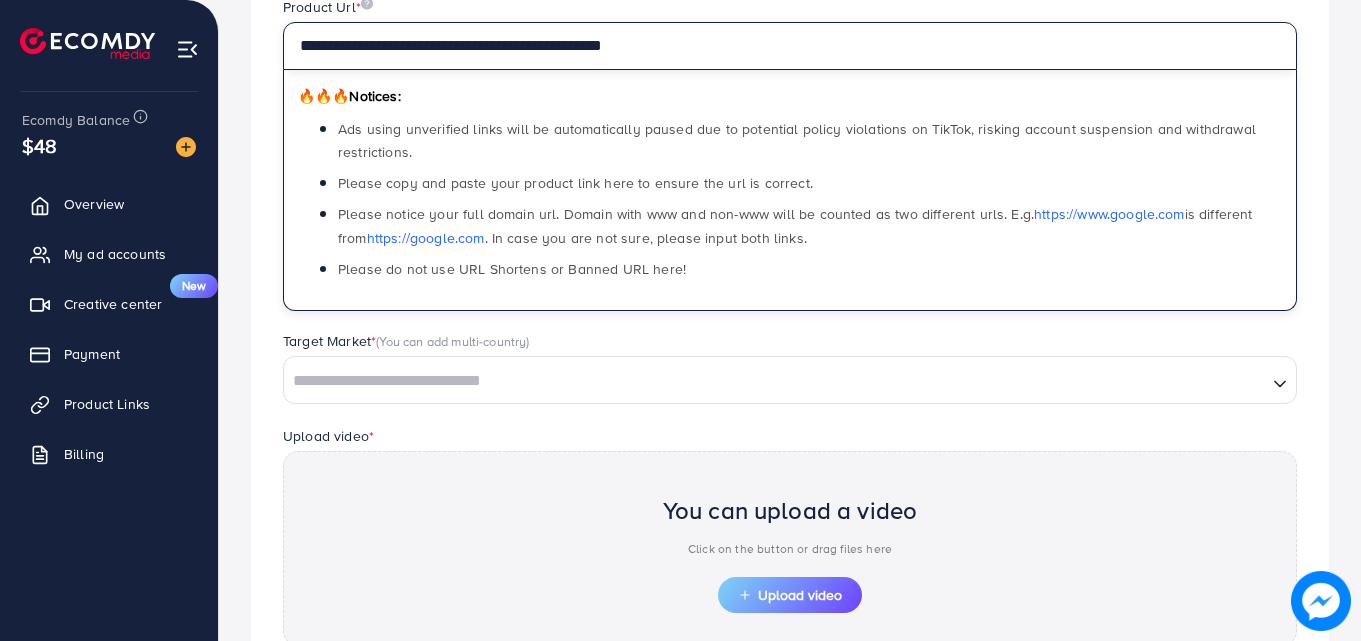 type on "**********" 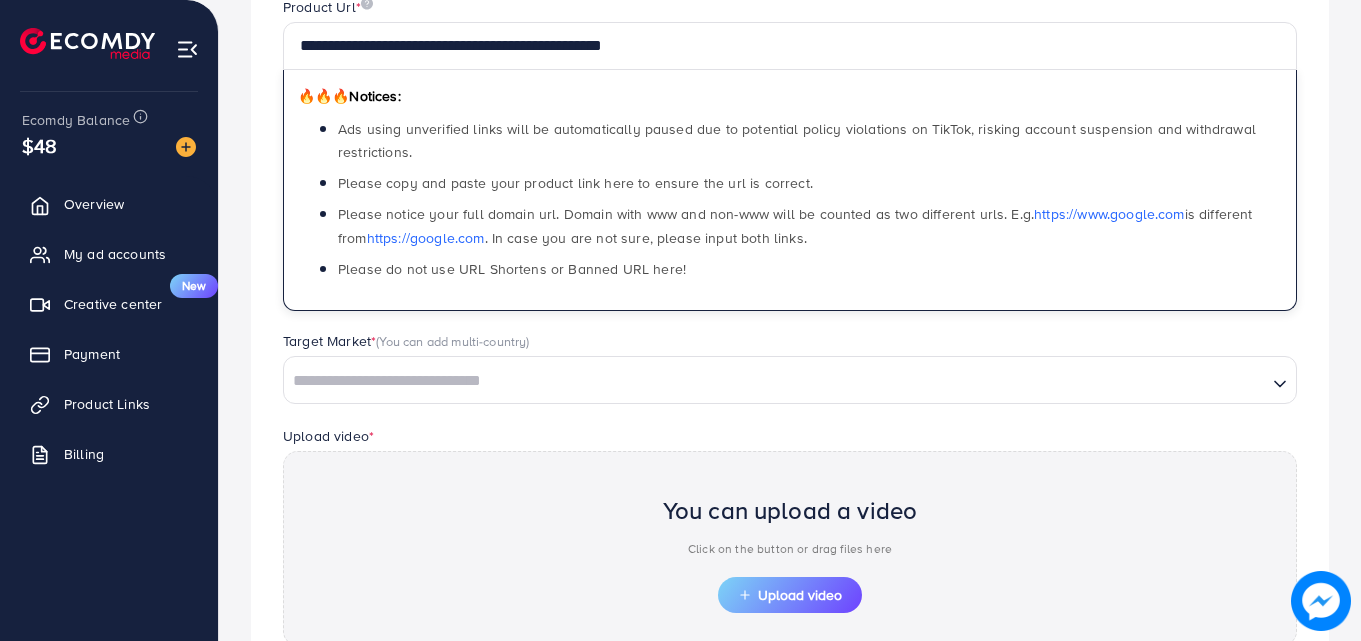click at bounding box center (775, 381) 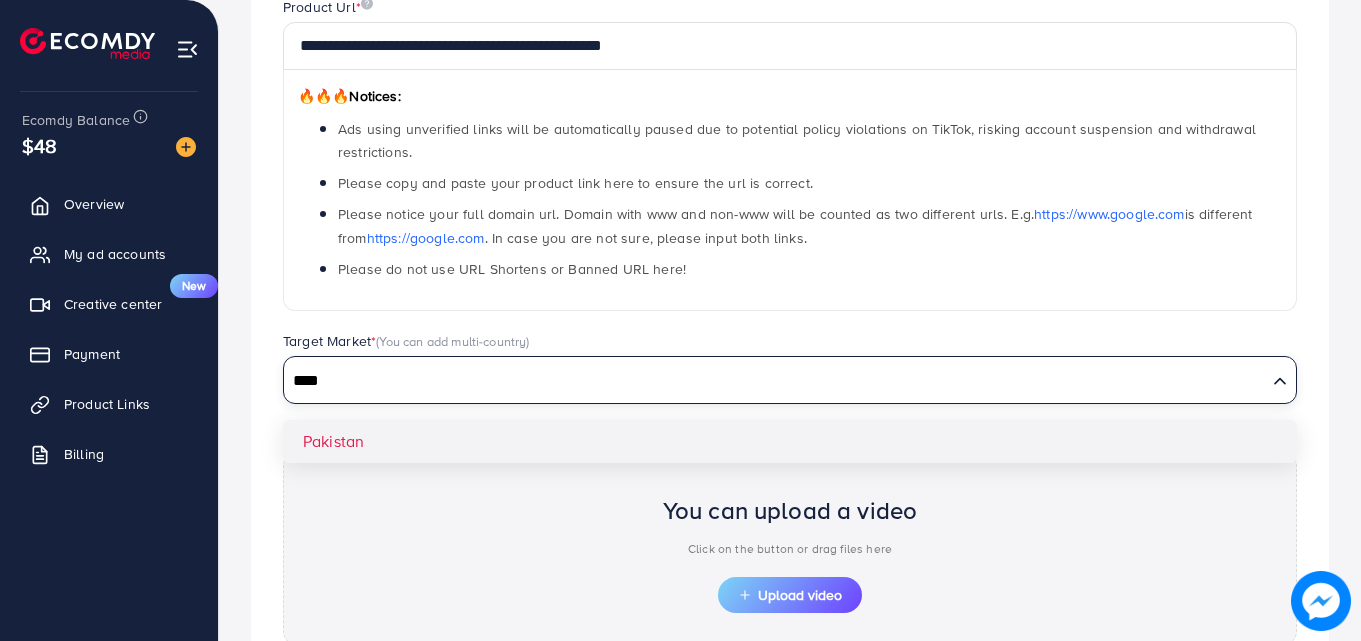 type on "****" 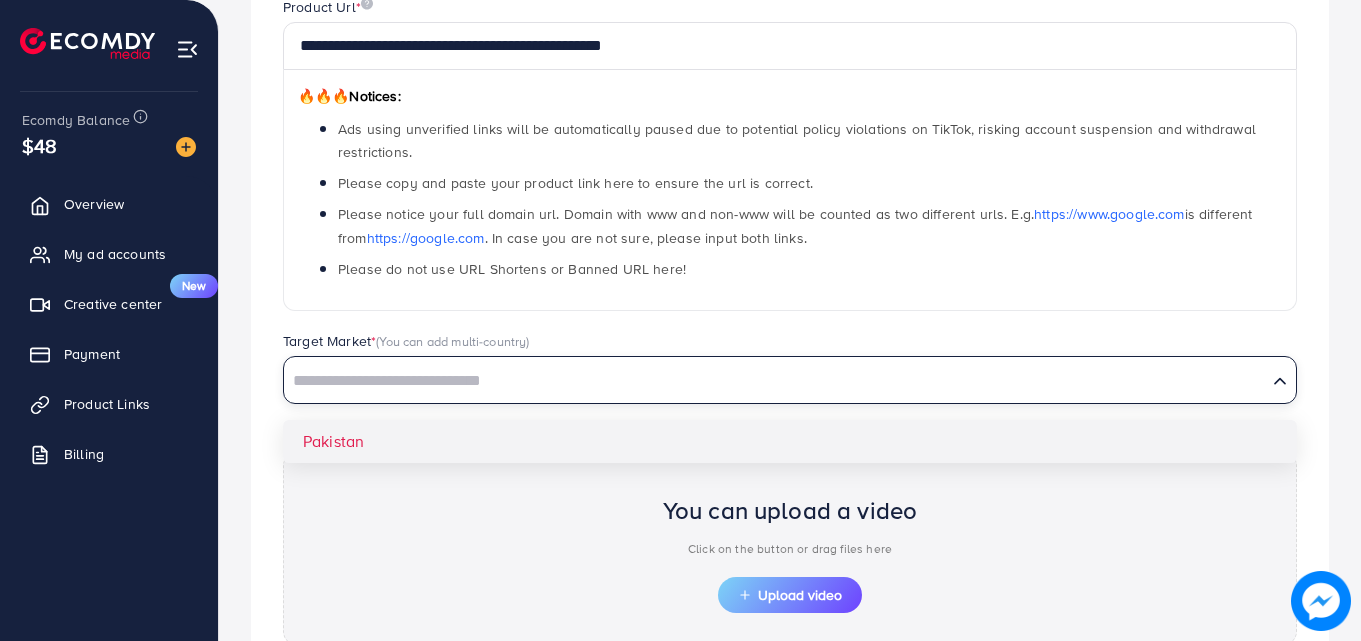 click on "**********" at bounding box center [790, 371] 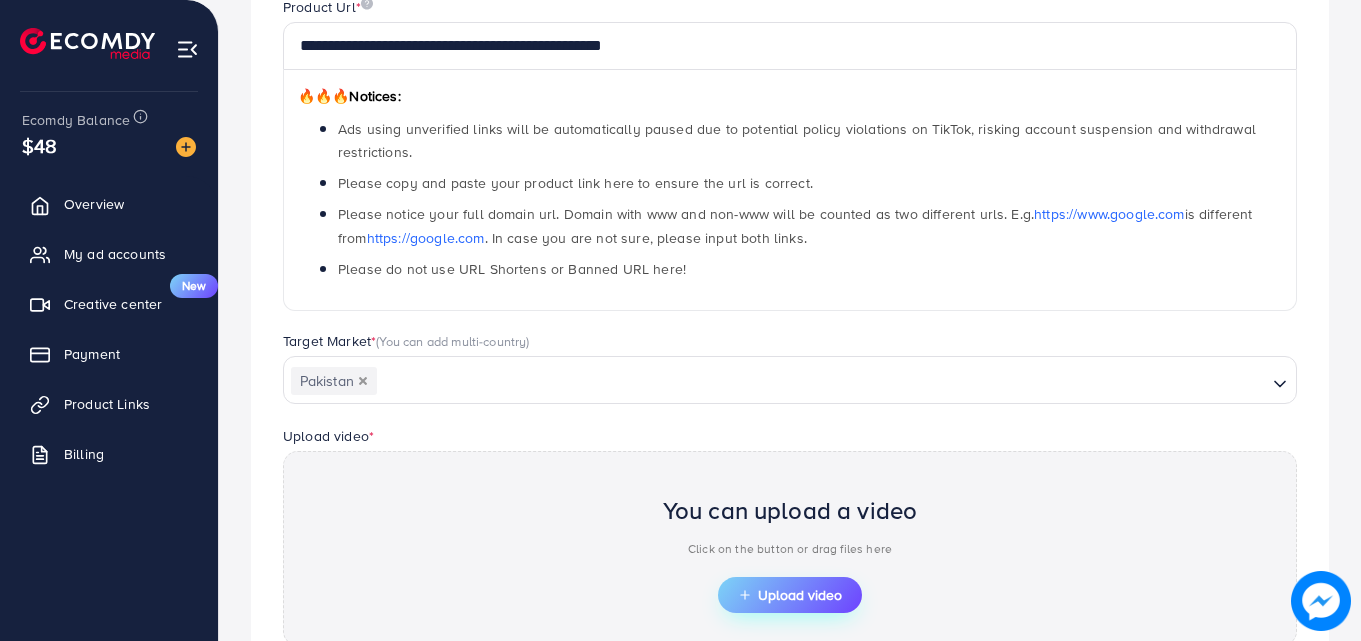 click 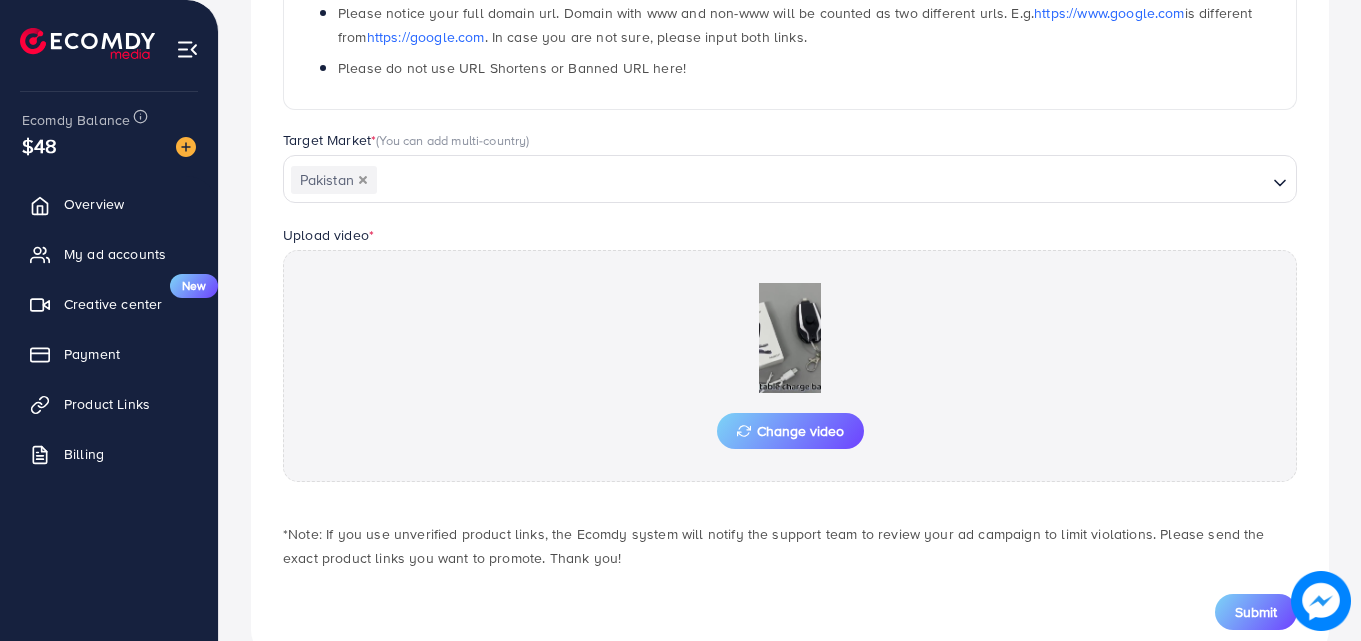 scroll, scrollTop: 493, scrollLeft: 0, axis: vertical 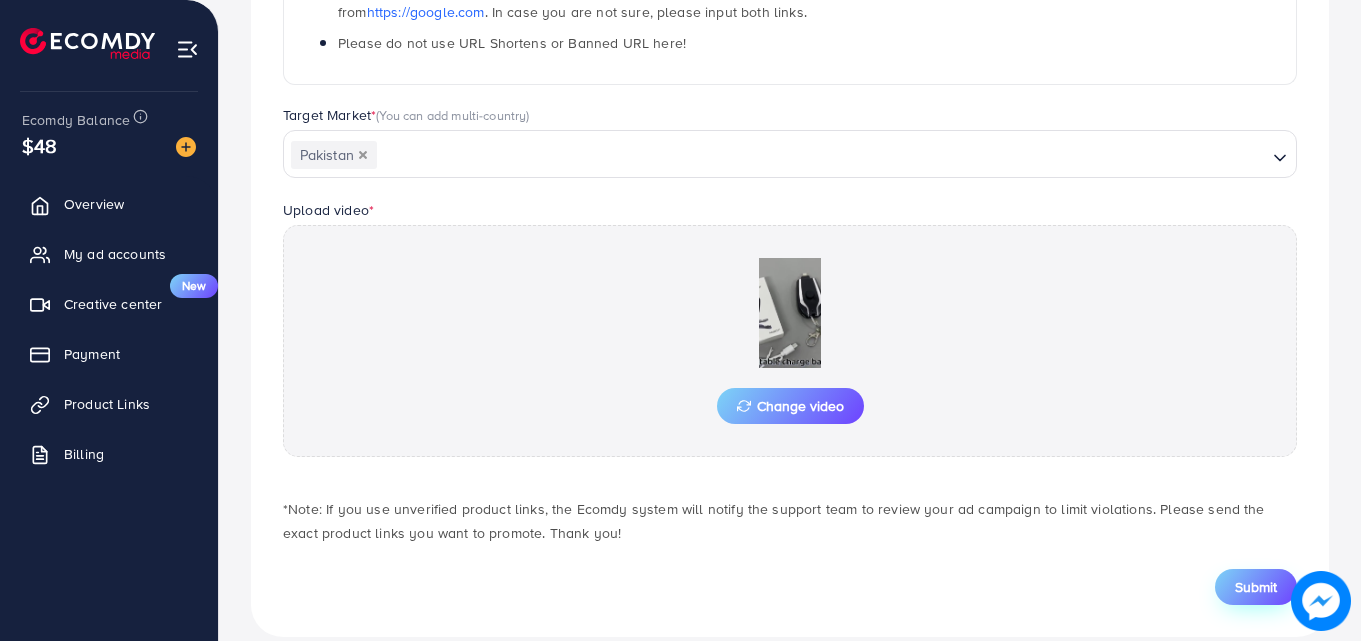 click on "Submit" at bounding box center [1256, 587] 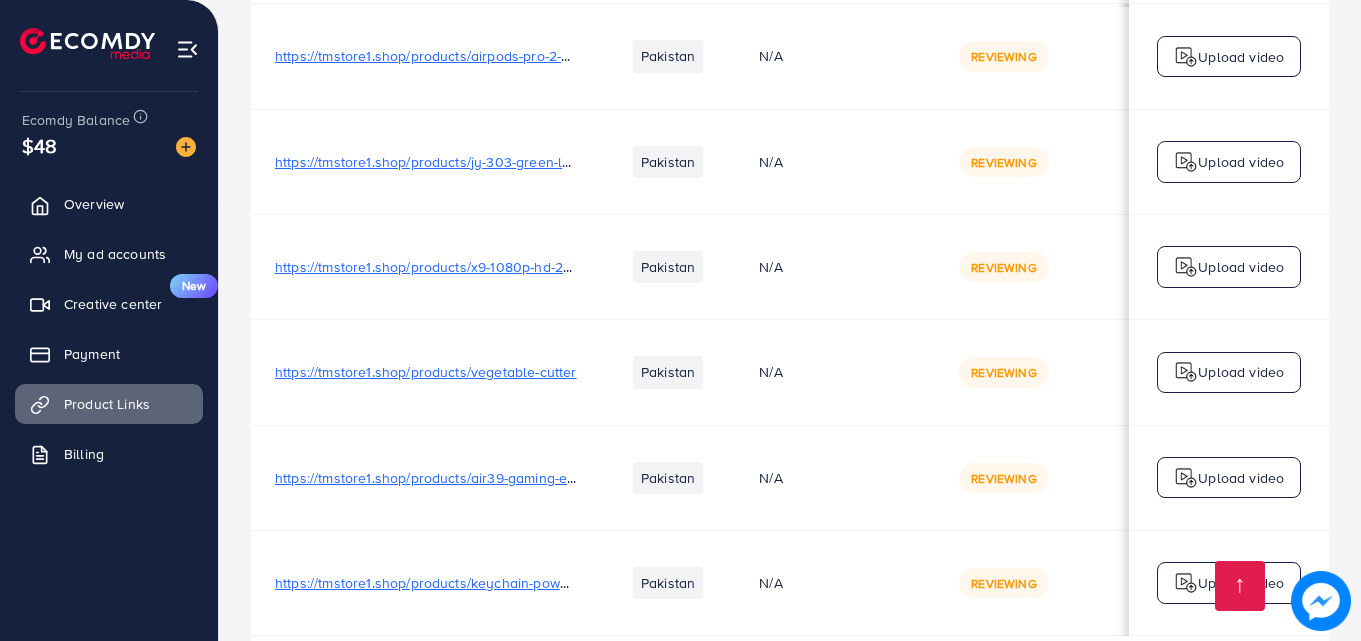 scroll, scrollTop: 2357, scrollLeft: 0, axis: vertical 